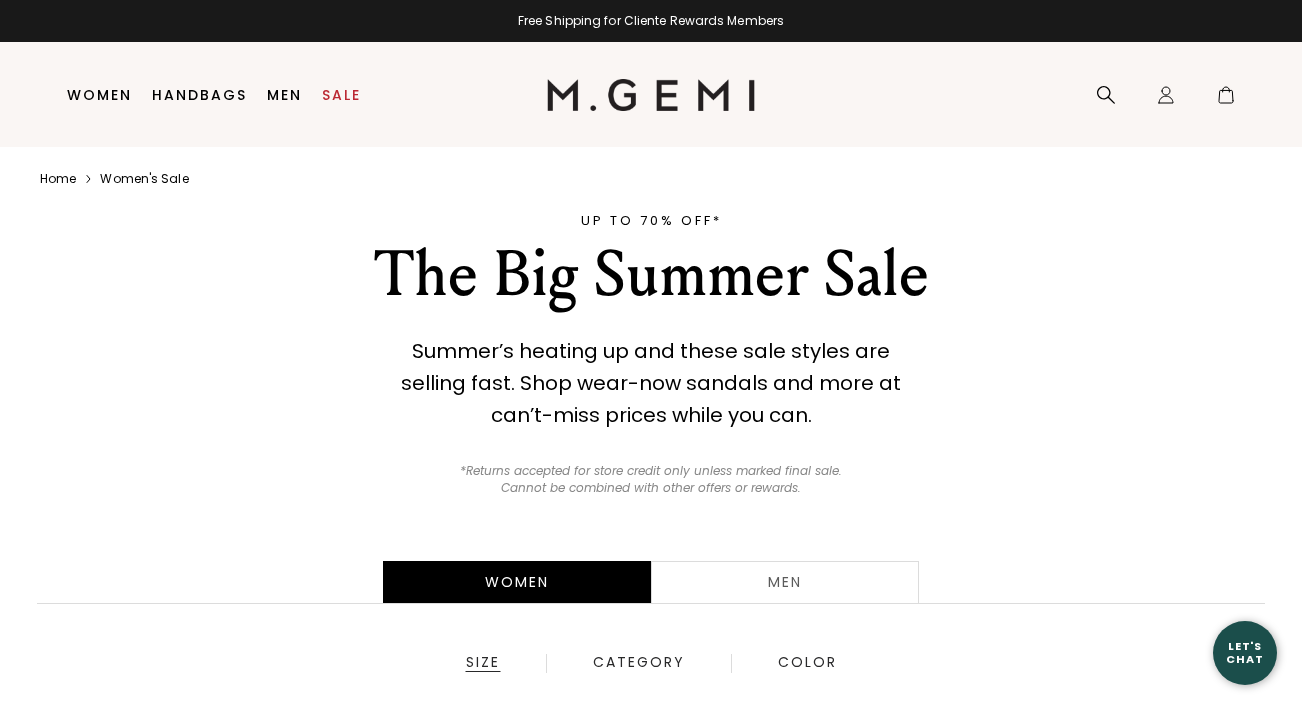 scroll, scrollTop: 0, scrollLeft: 0, axis: both 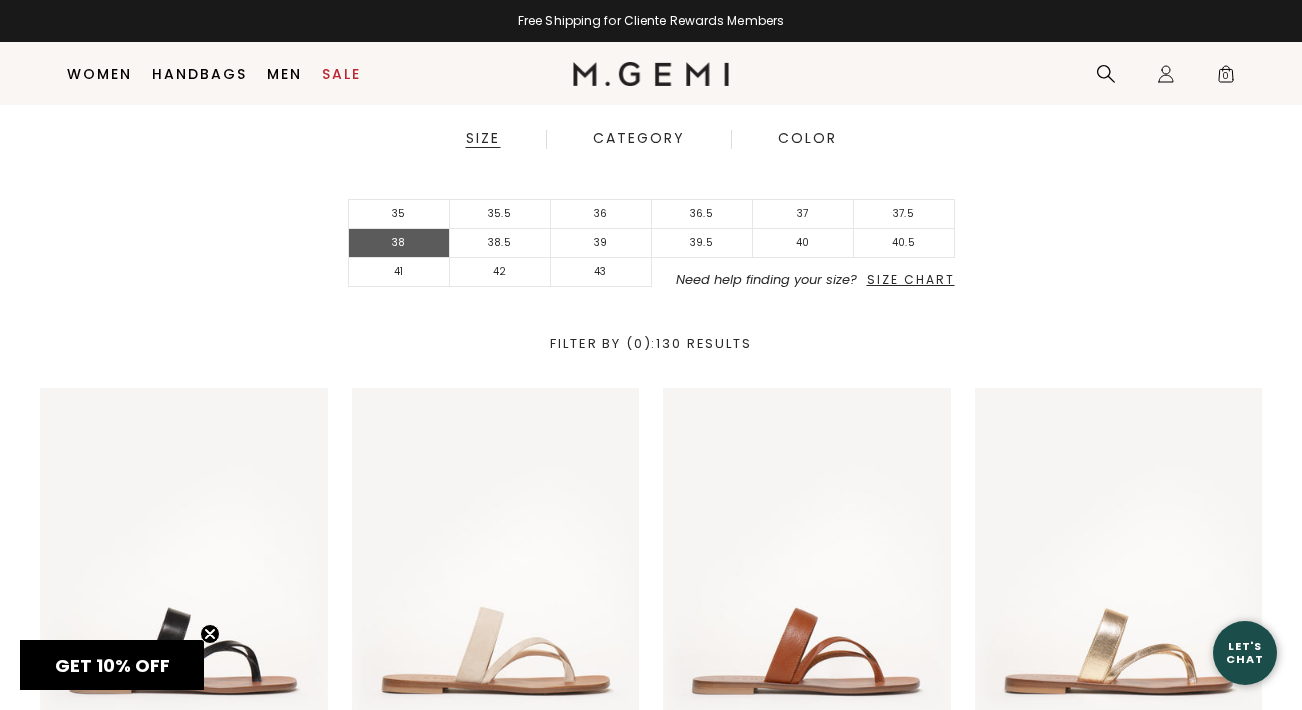 click on "38" at bounding box center (399, 243) 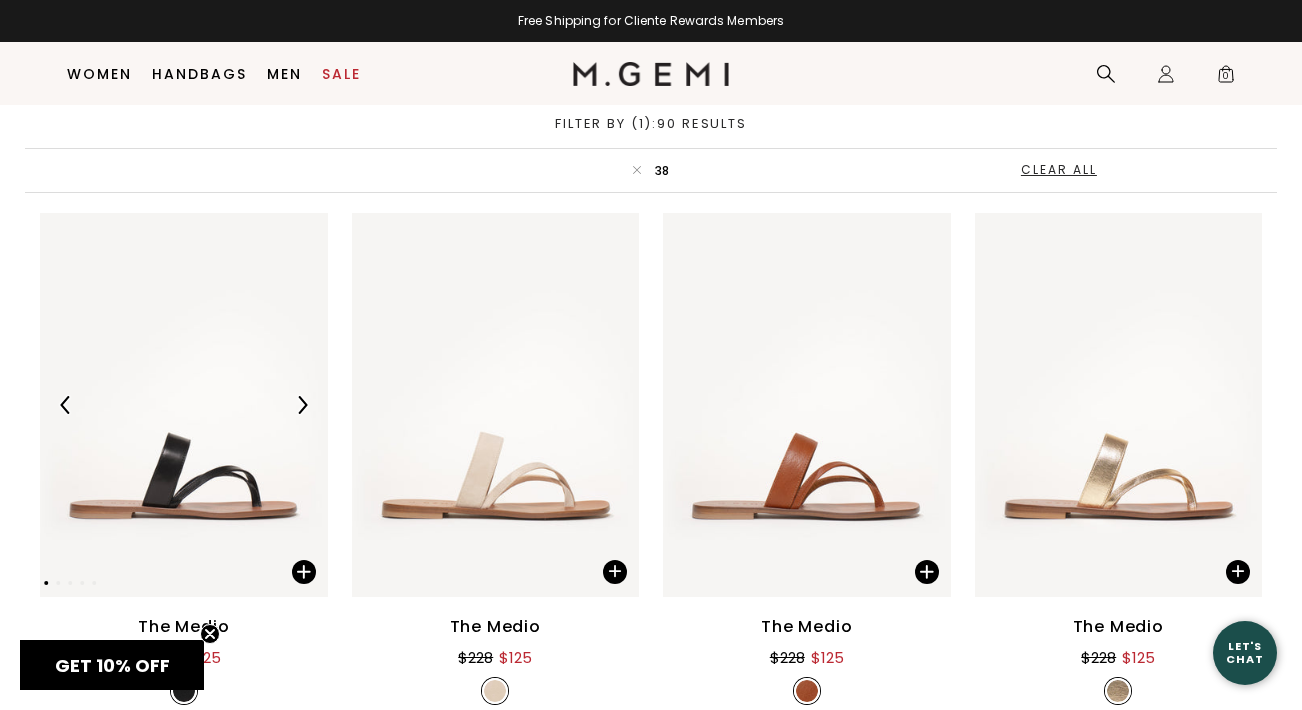 scroll, scrollTop: 849, scrollLeft: 0, axis: vertical 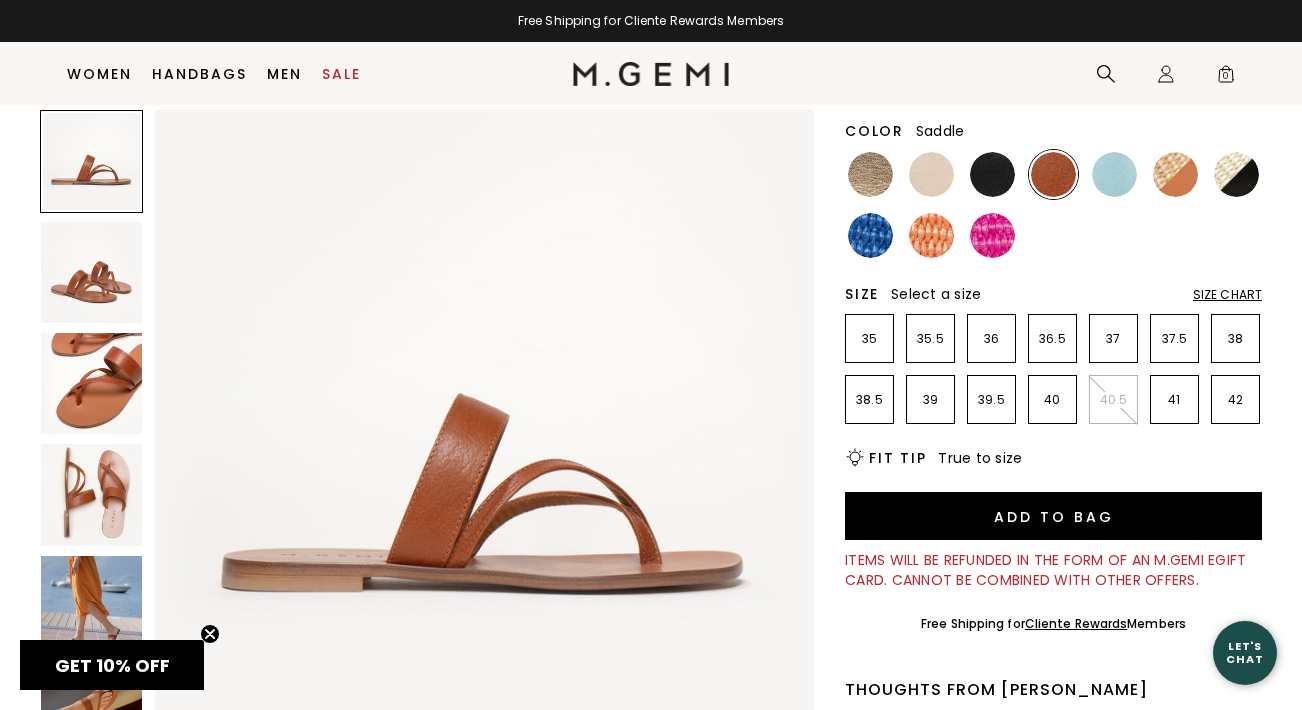 click at bounding box center [91, 494] 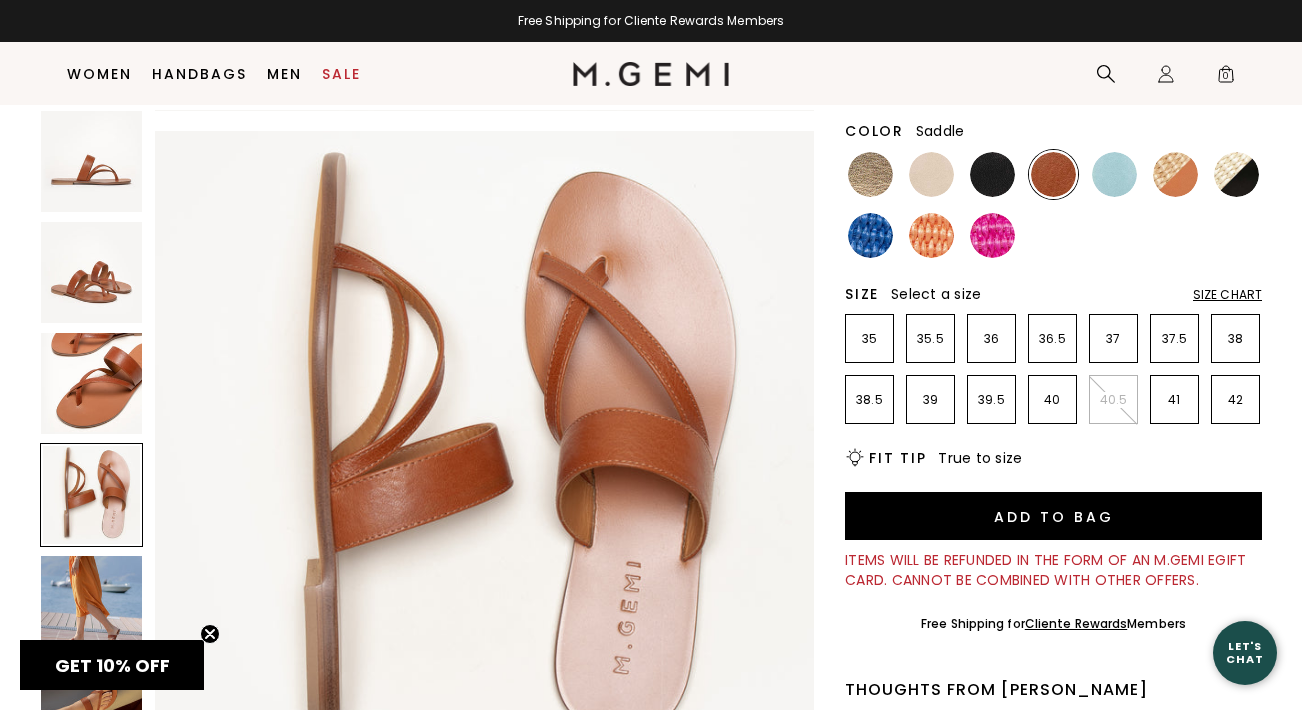 scroll, scrollTop: 2037, scrollLeft: 0, axis: vertical 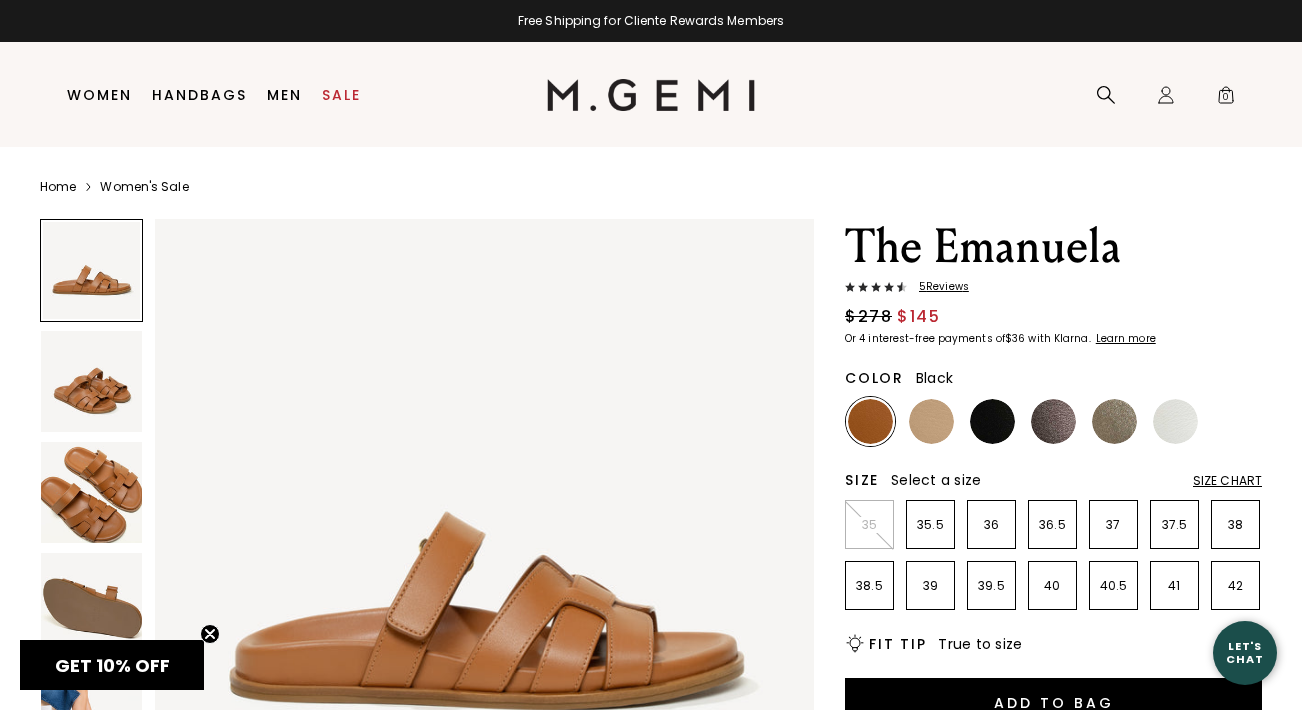 click at bounding box center (992, 421) 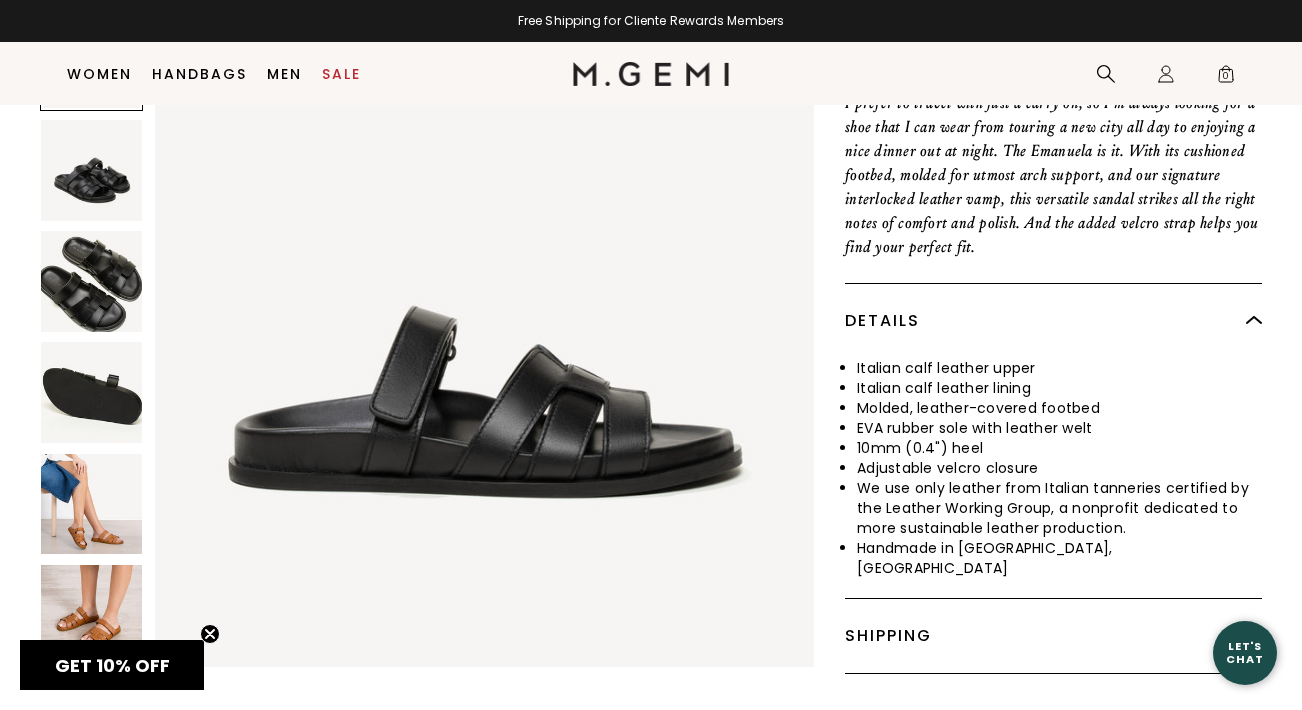 scroll, scrollTop: 770, scrollLeft: 0, axis: vertical 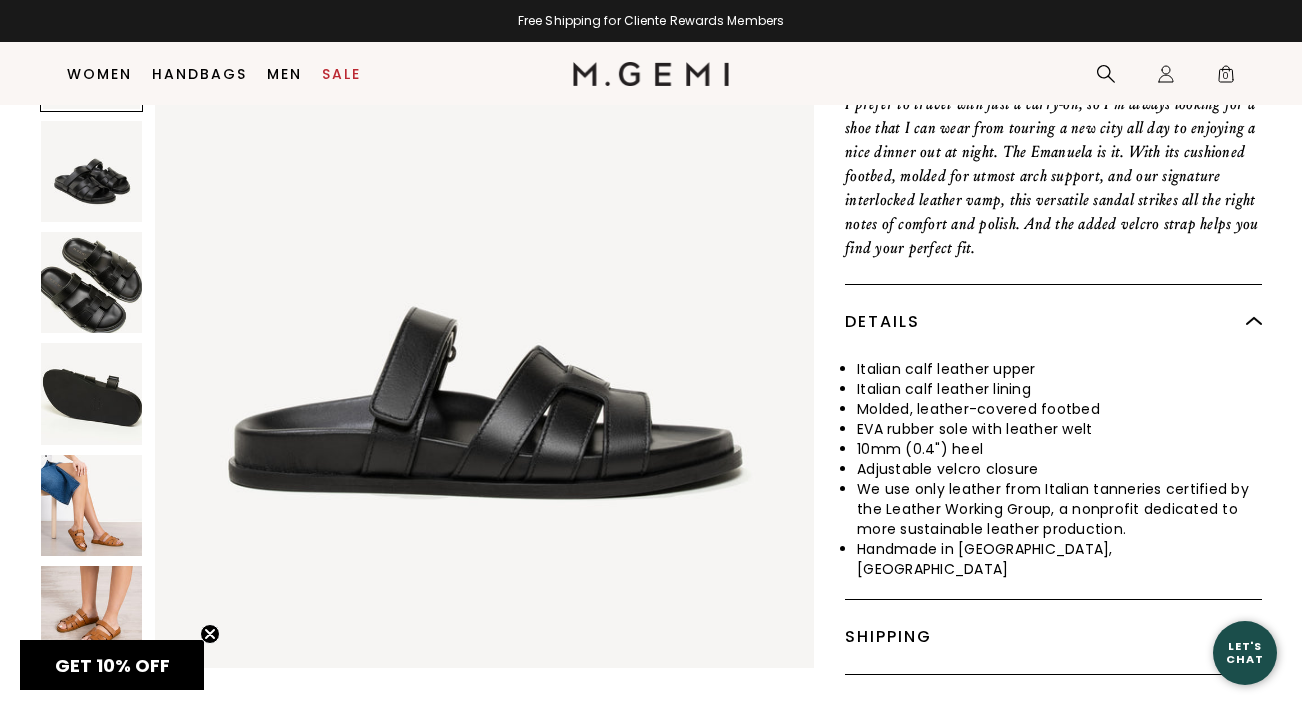 click at bounding box center (91, 615) 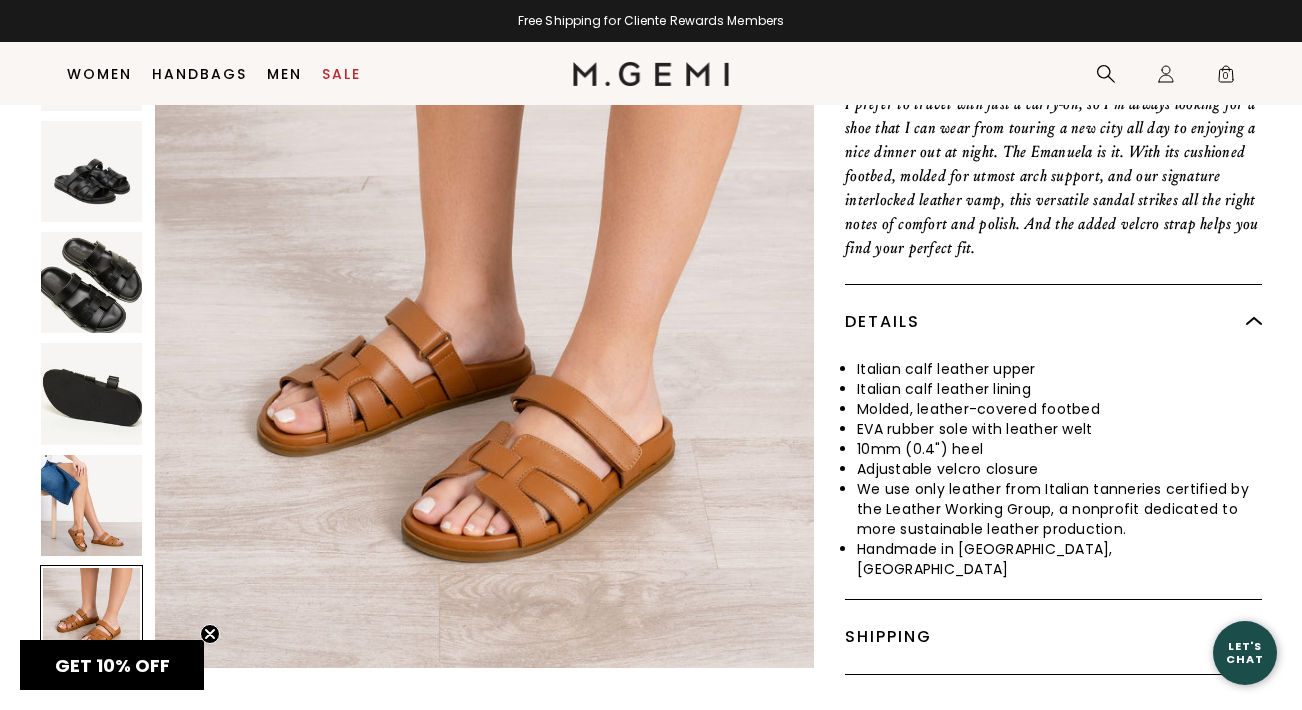 scroll, scrollTop: 3394, scrollLeft: 0, axis: vertical 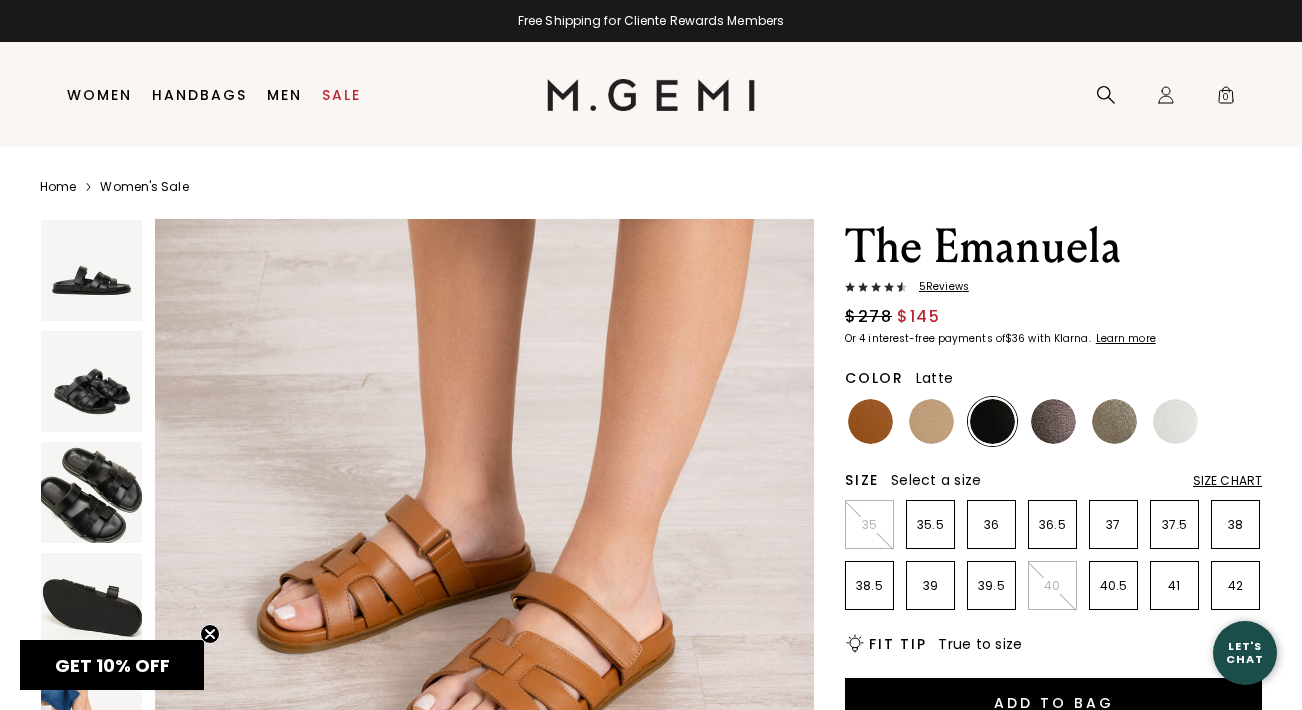 click at bounding box center (931, 421) 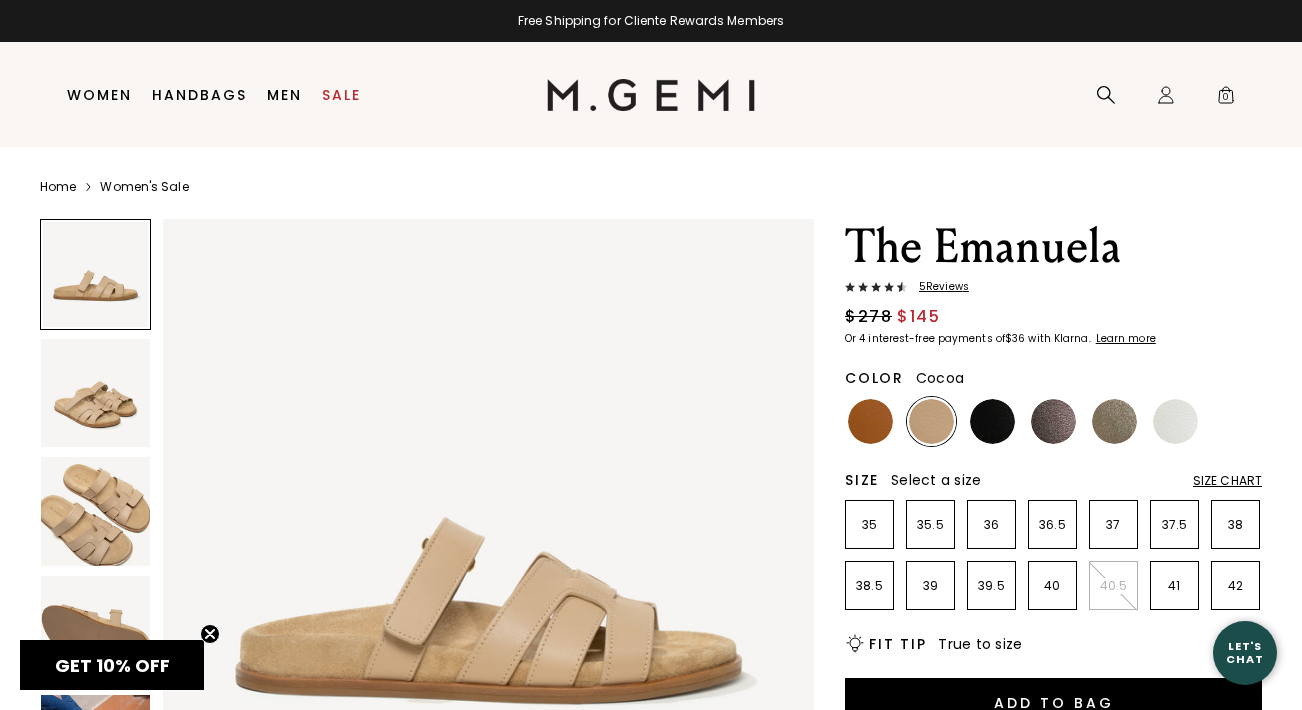 click at bounding box center (1053, 421) 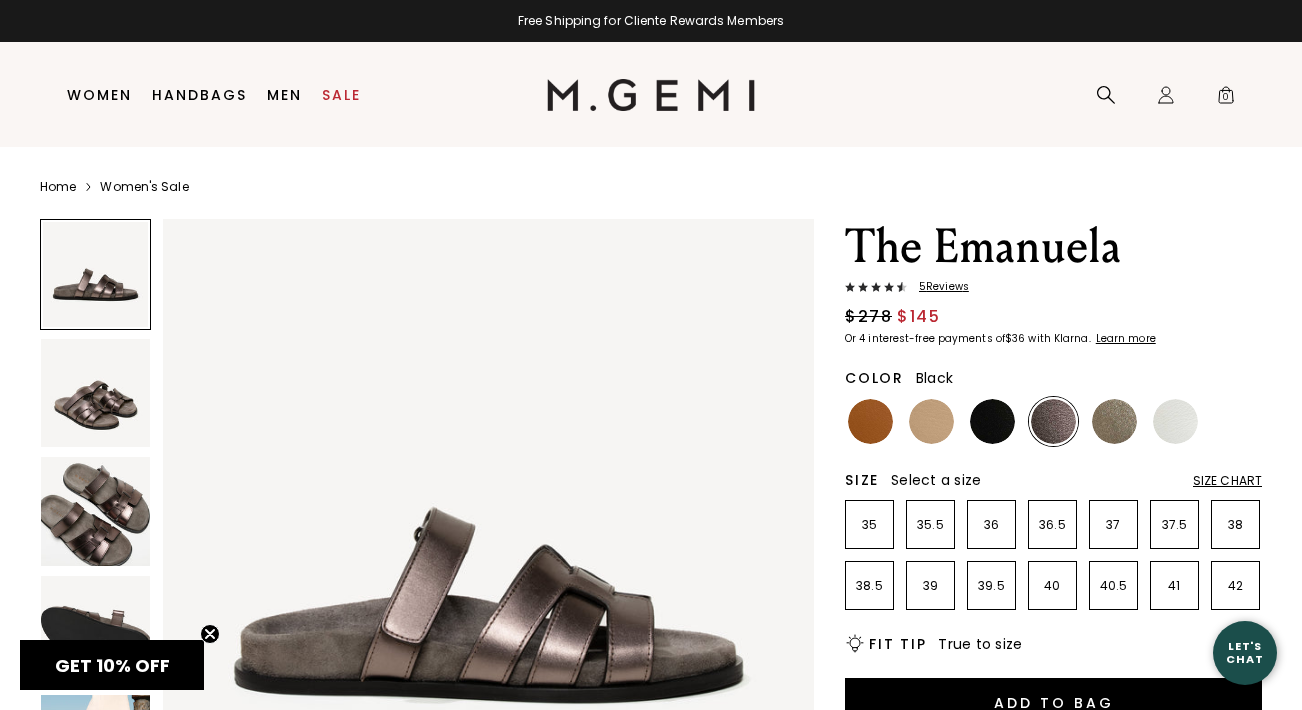 click at bounding box center [992, 421] 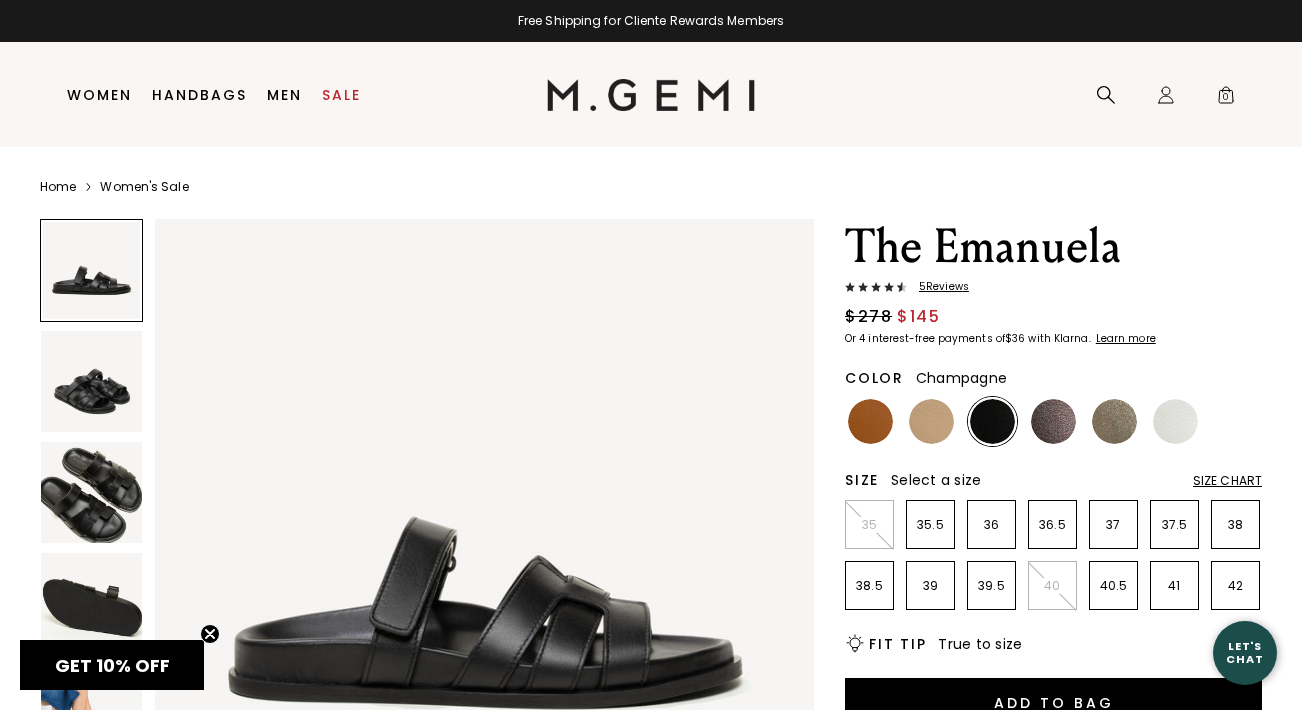 click at bounding box center [1114, 421] 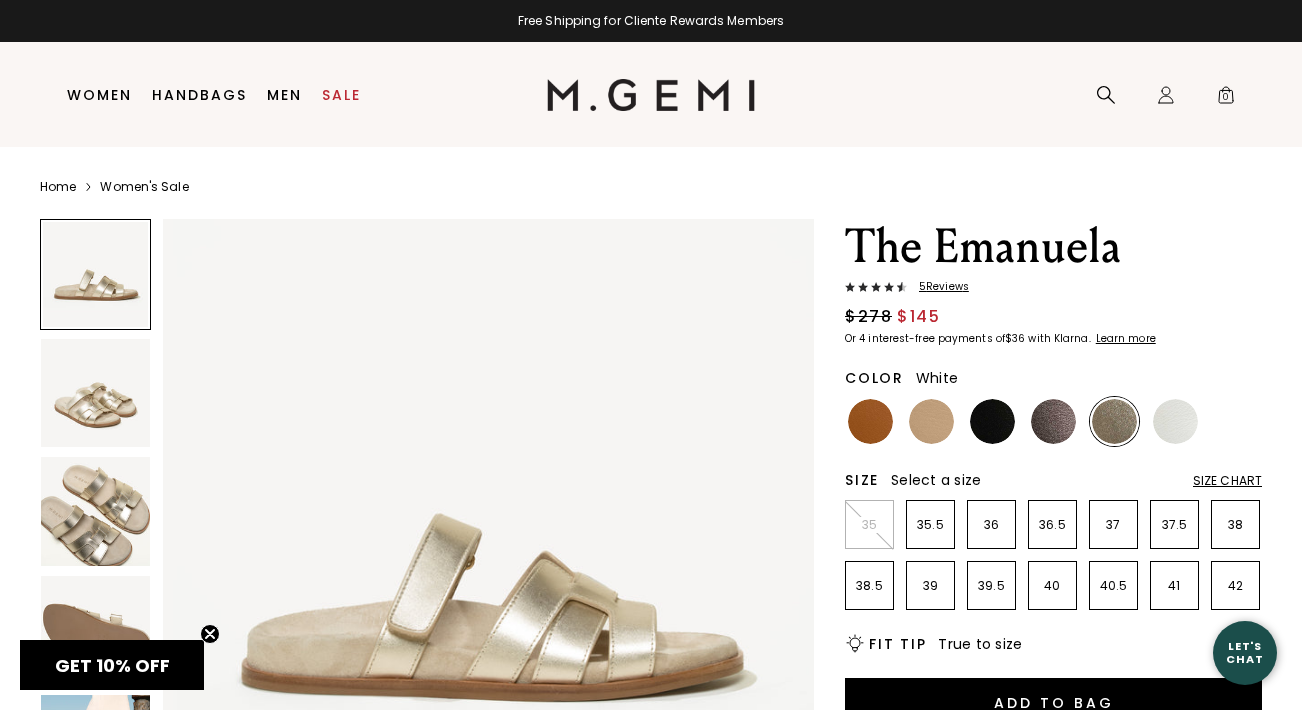 click at bounding box center [1175, 421] 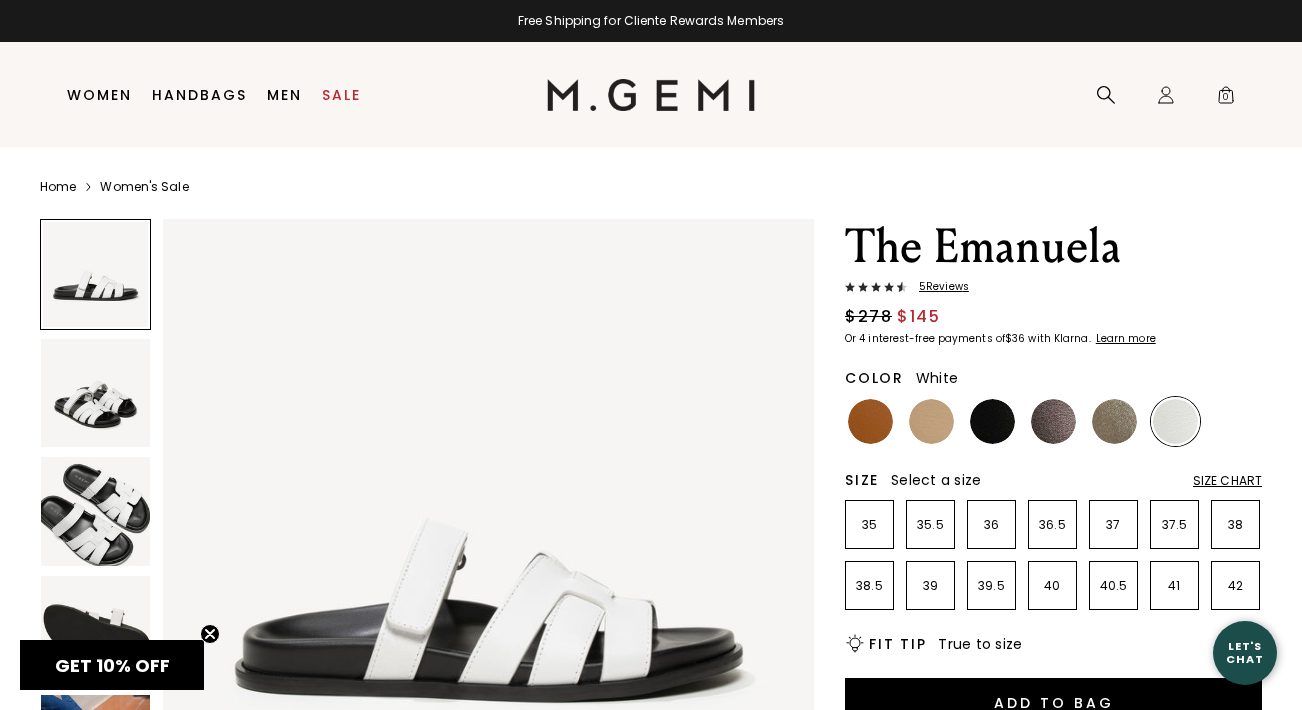 click at bounding box center (1053, 421) 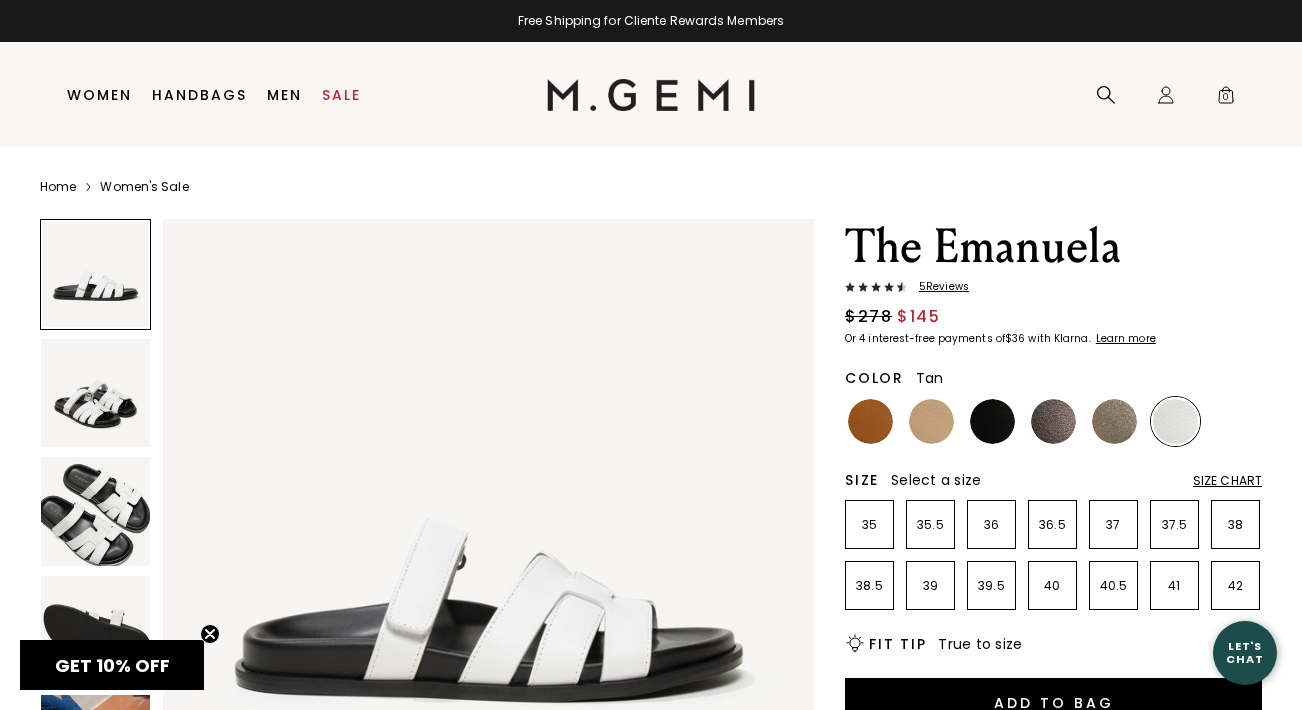 click at bounding box center [870, 421] 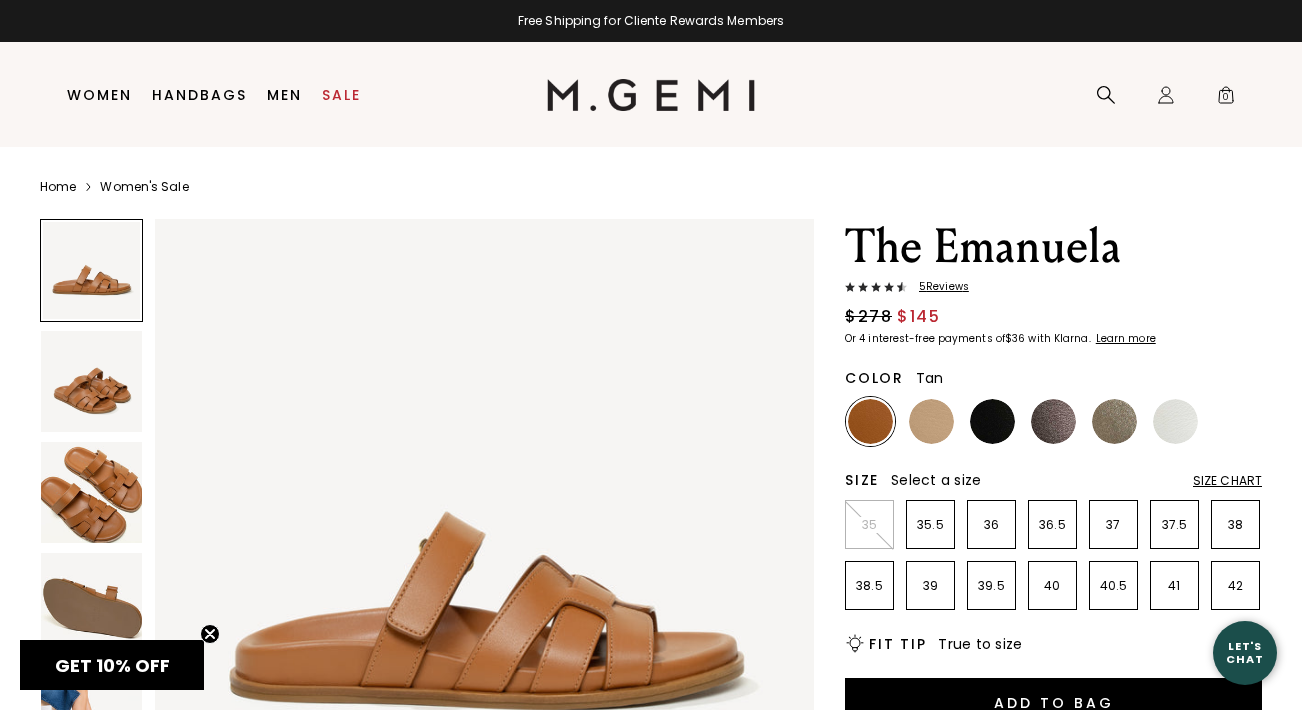 scroll, scrollTop: 0, scrollLeft: 0, axis: both 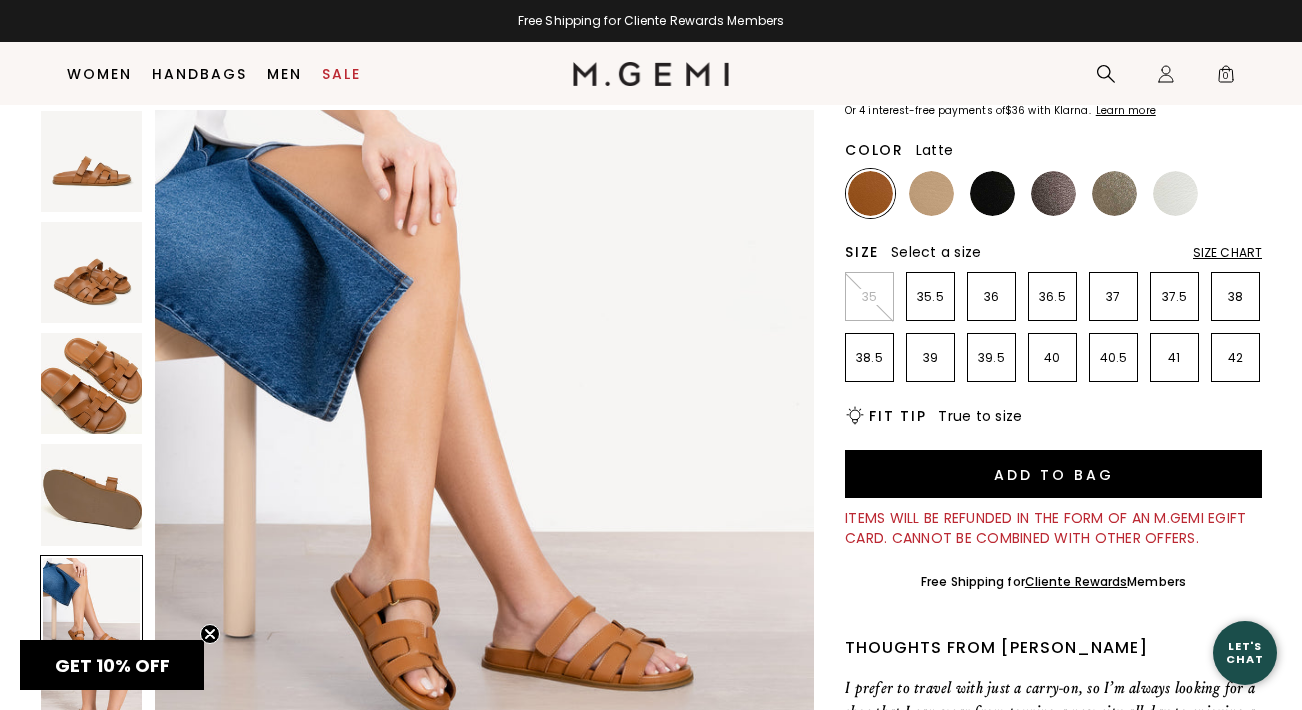 click at bounding box center (931, 193) 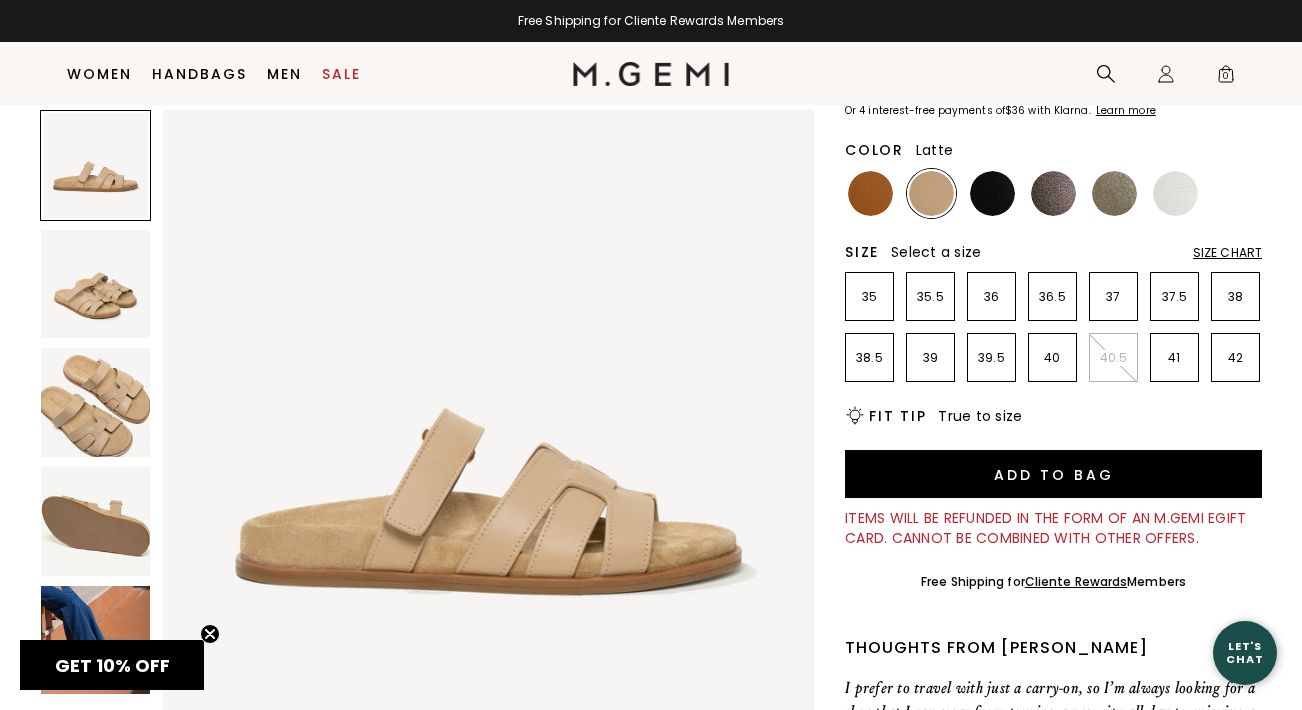 scroll, scrollTop: 0, scrollLeft: 0, axis: both 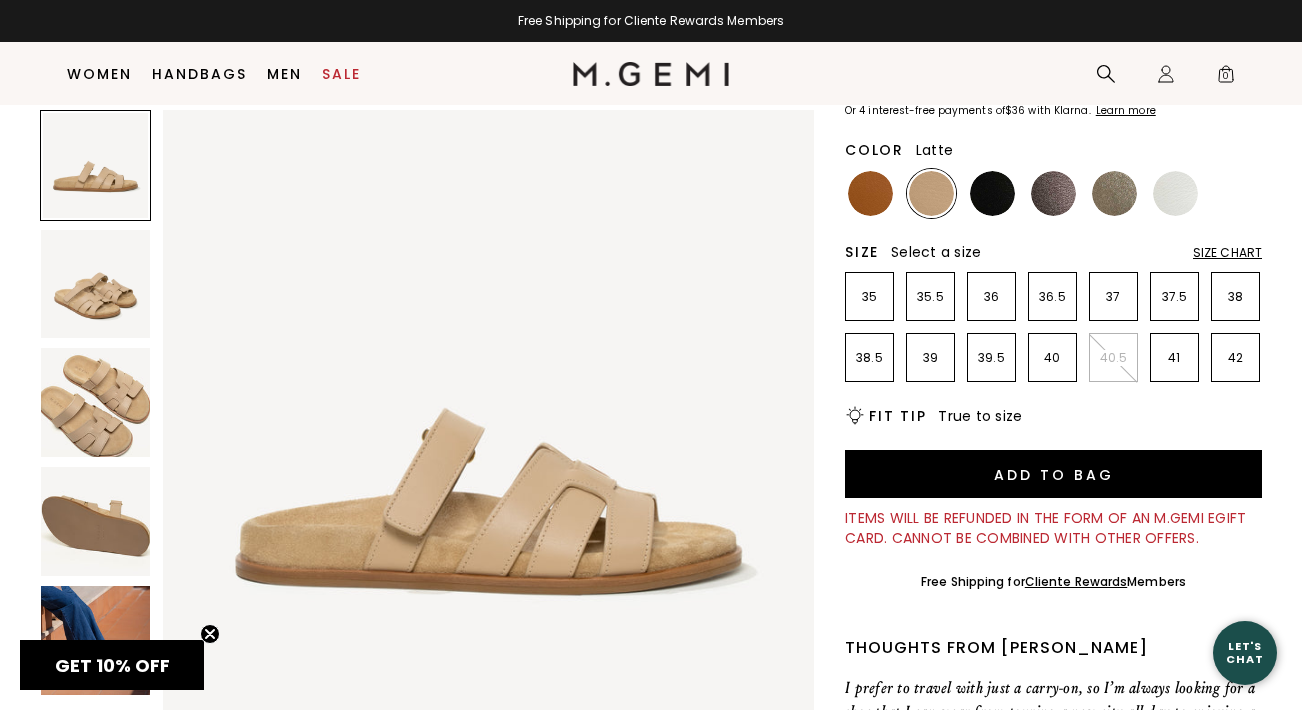 click at bounding box center (95, 640) 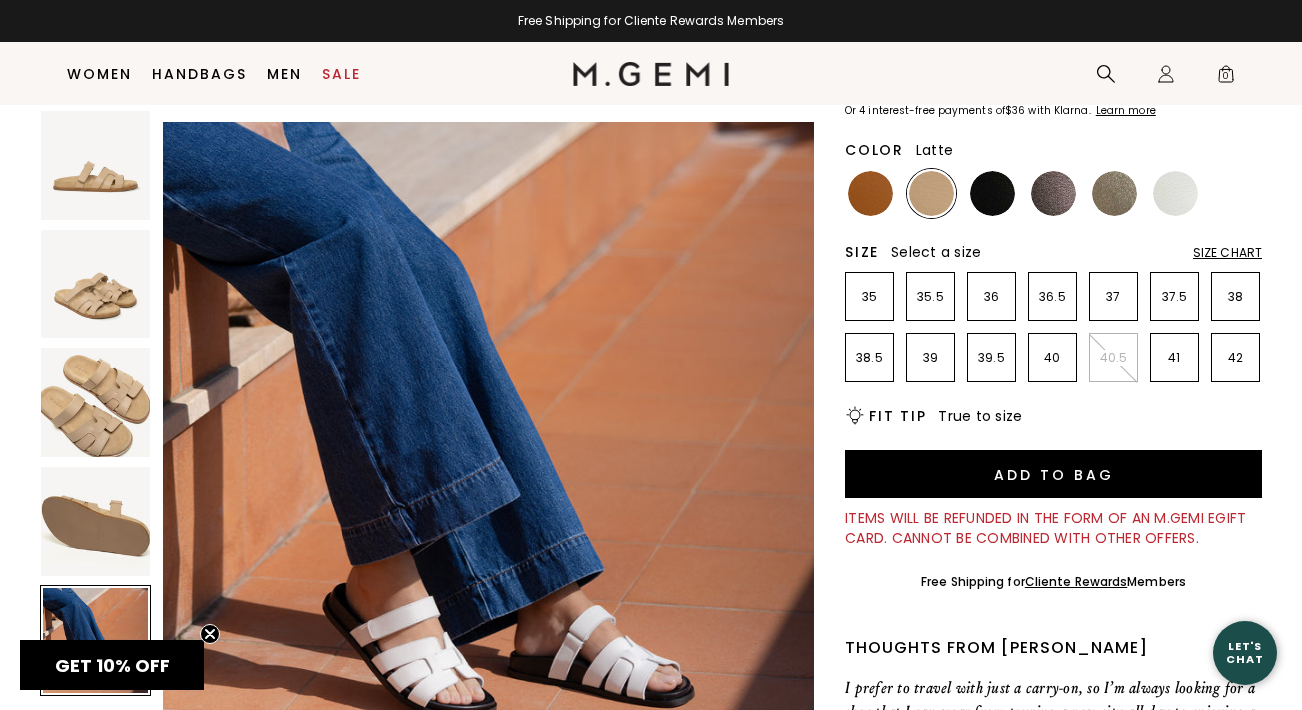scroll, scrollTop: 2685, scrollLeft: 0, axis: vertical 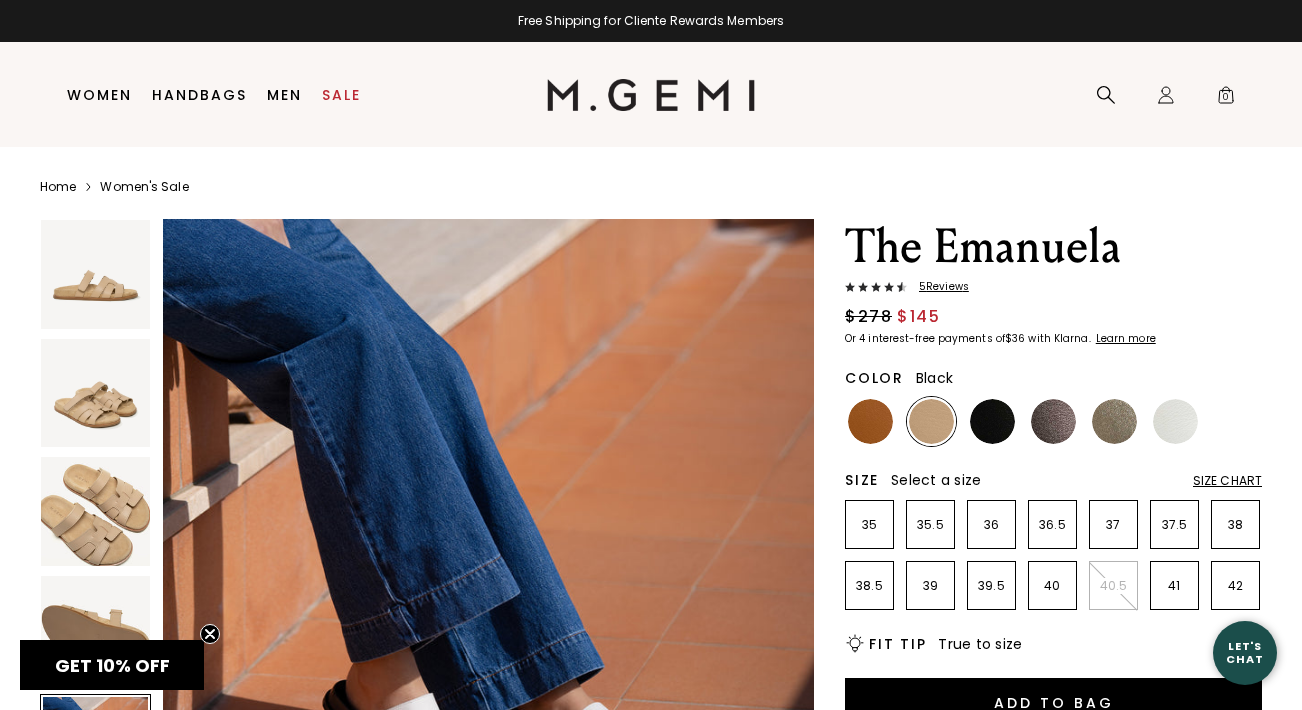 click at bounding box center (992, 421) 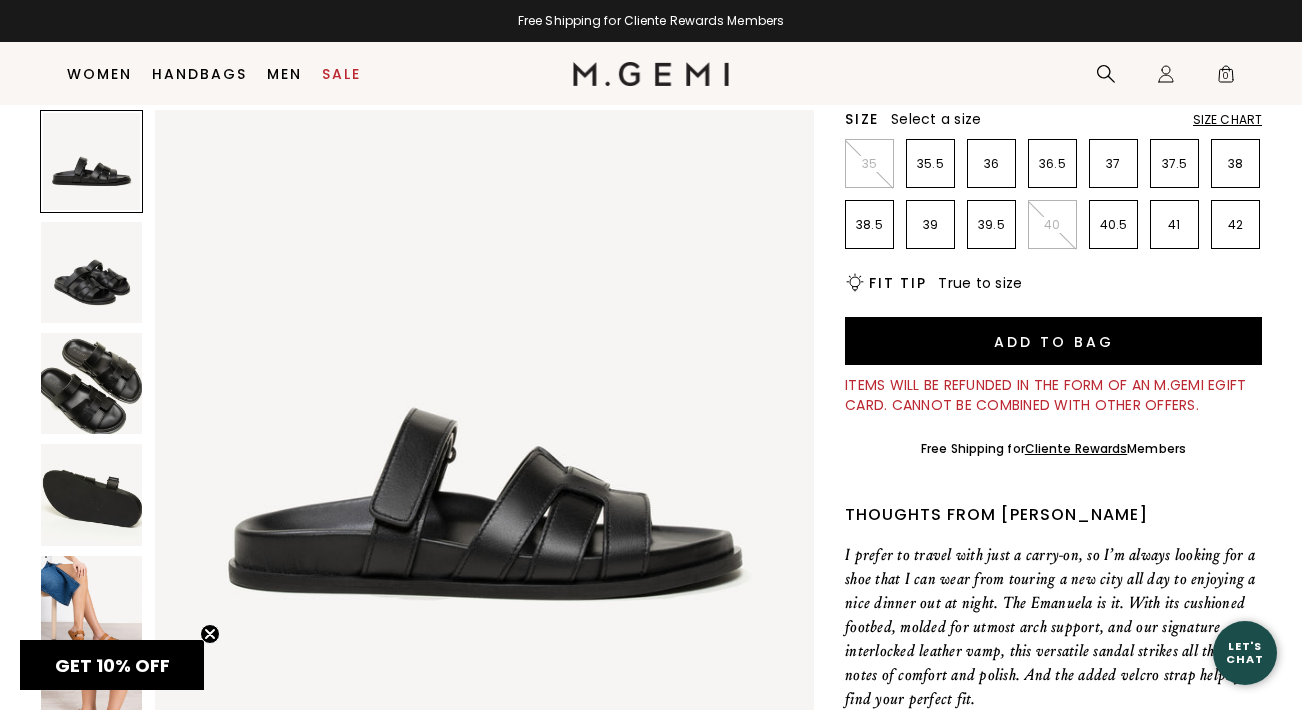 scroll, scrollTop: 0, scrollLeft: 0, axis: both 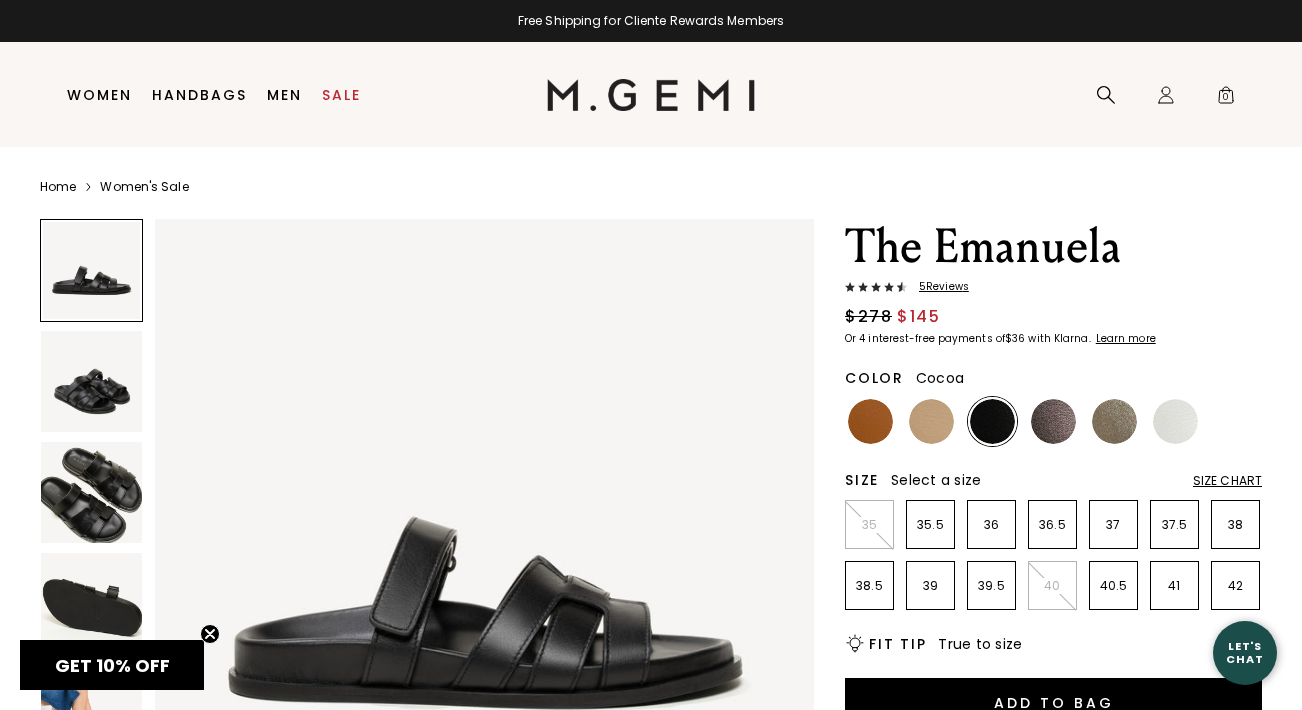 click at bounding box center [1053, 421] 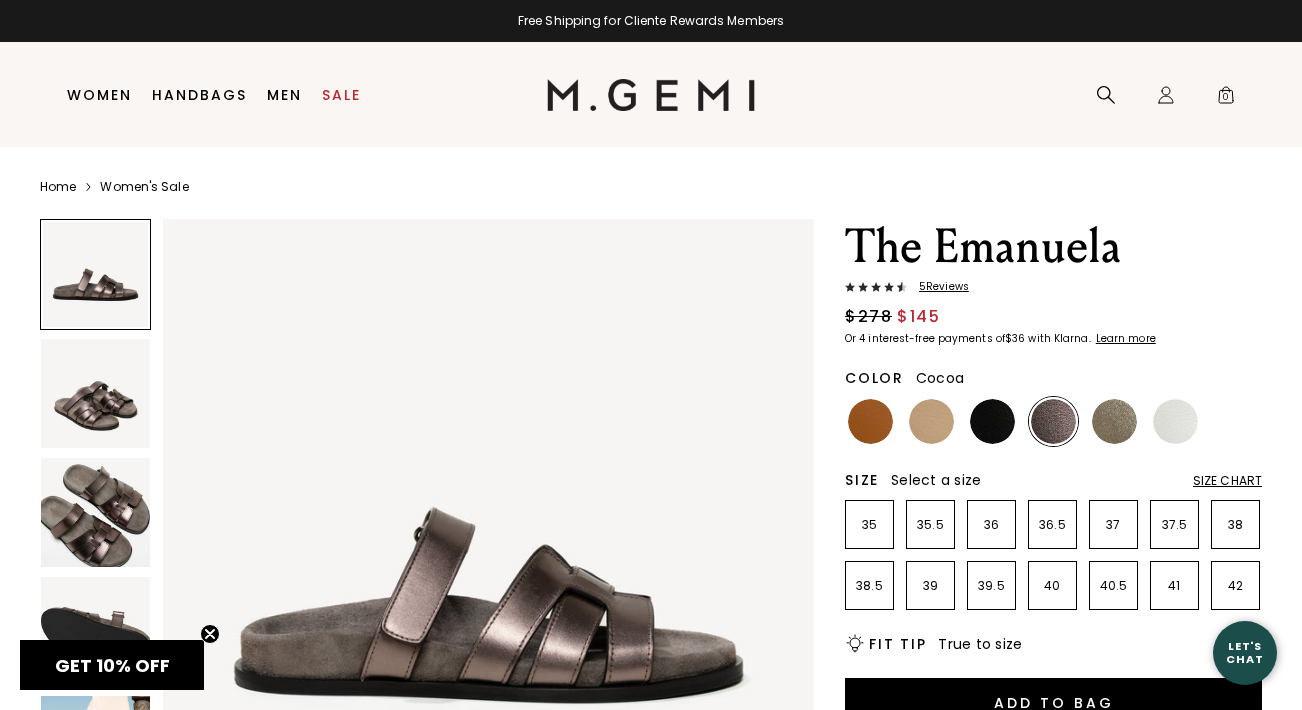 scroll, scrollTop: 0, scrollLeft: 0, axis: both 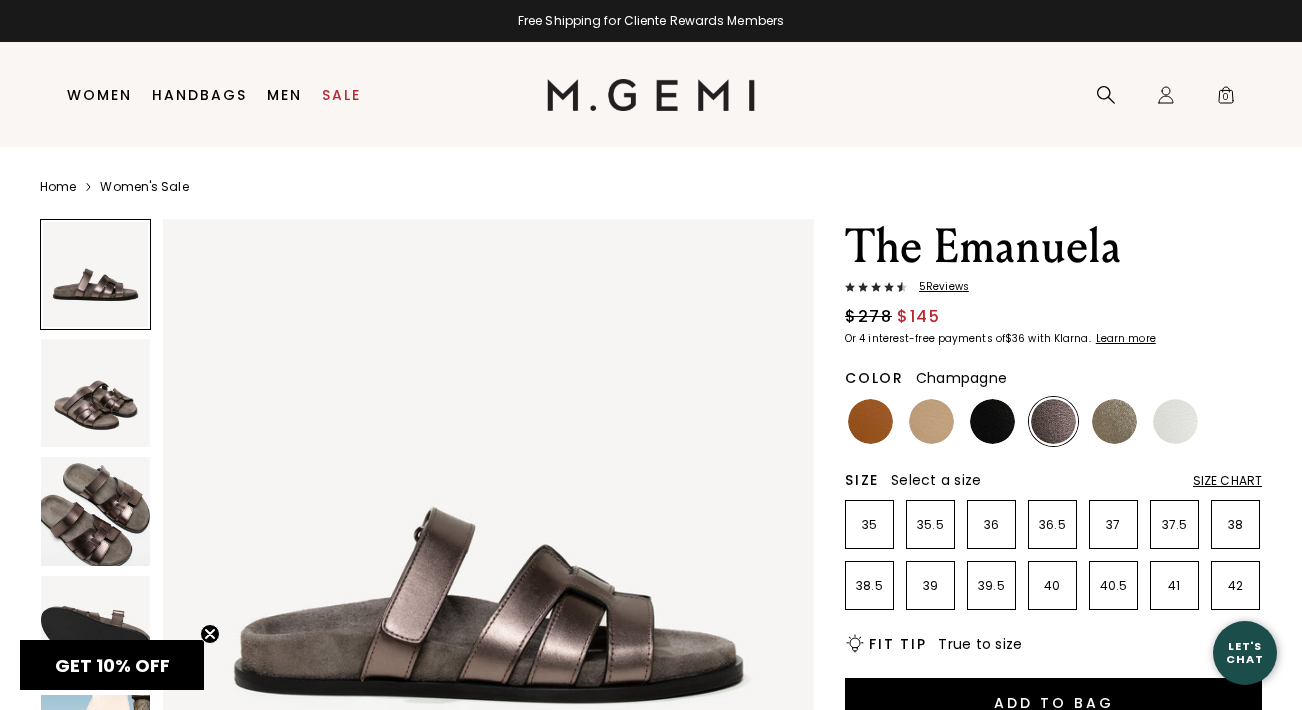 click at bounding box center (1114, 421) 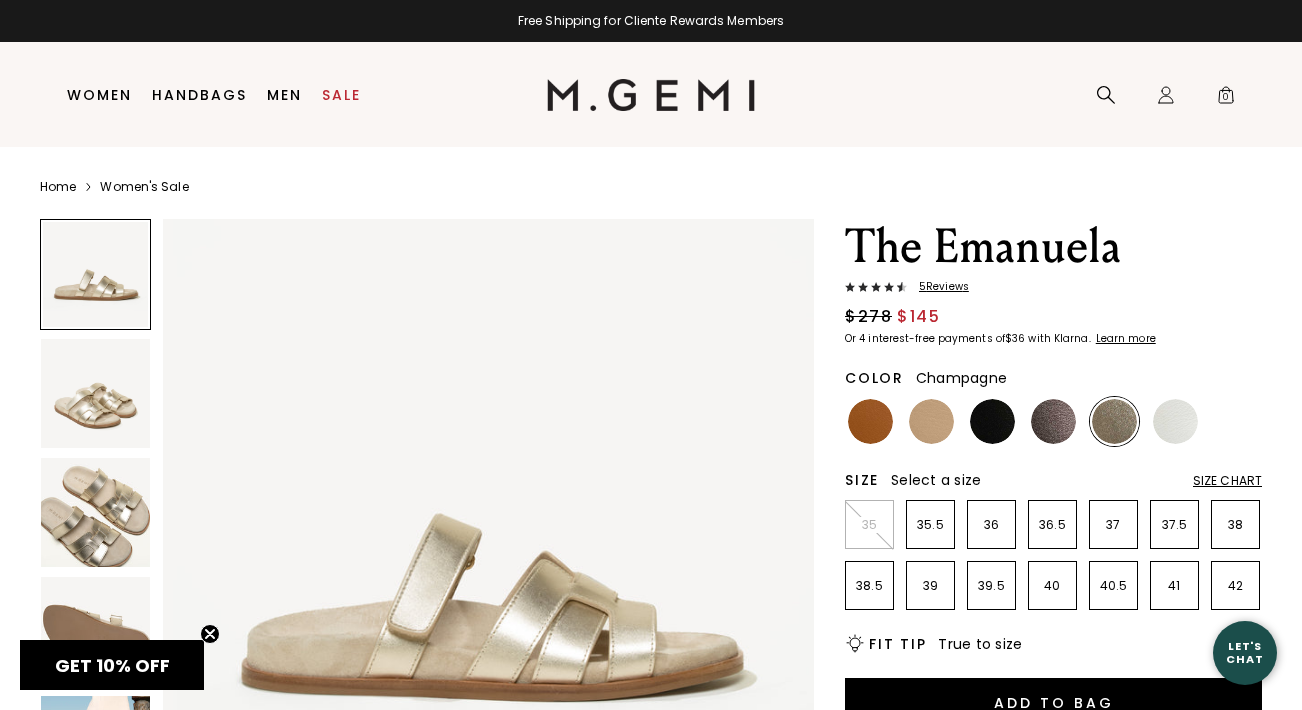 scroll, scrollTop: 0, scrollLeft: 0, axis: both 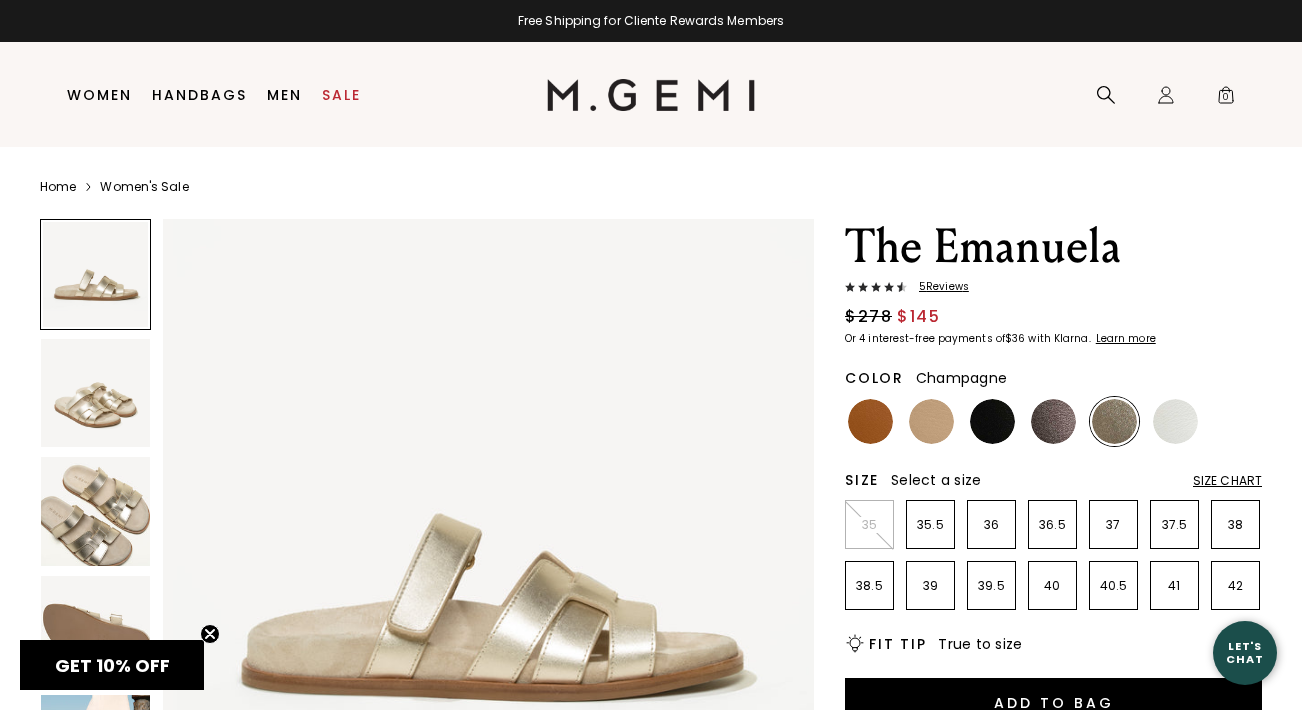 click at bounding box center (1175, 421) 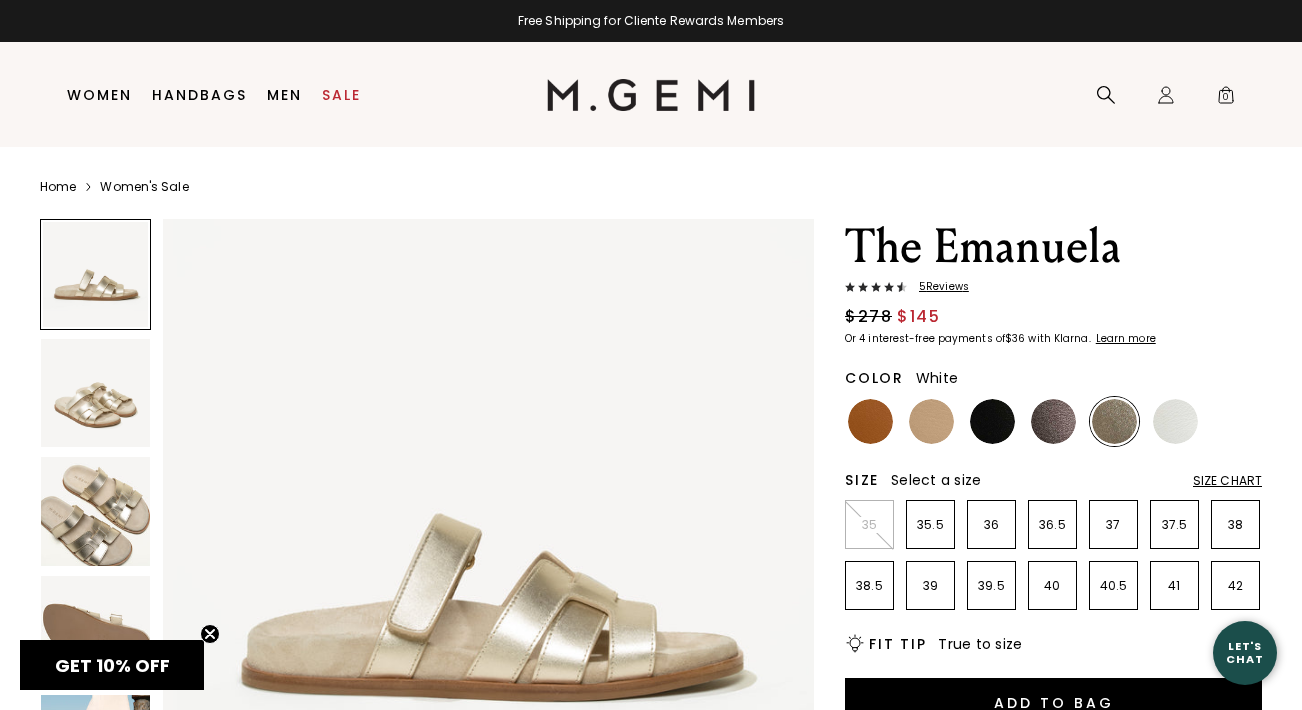 click at bounding box center [1175, 421] 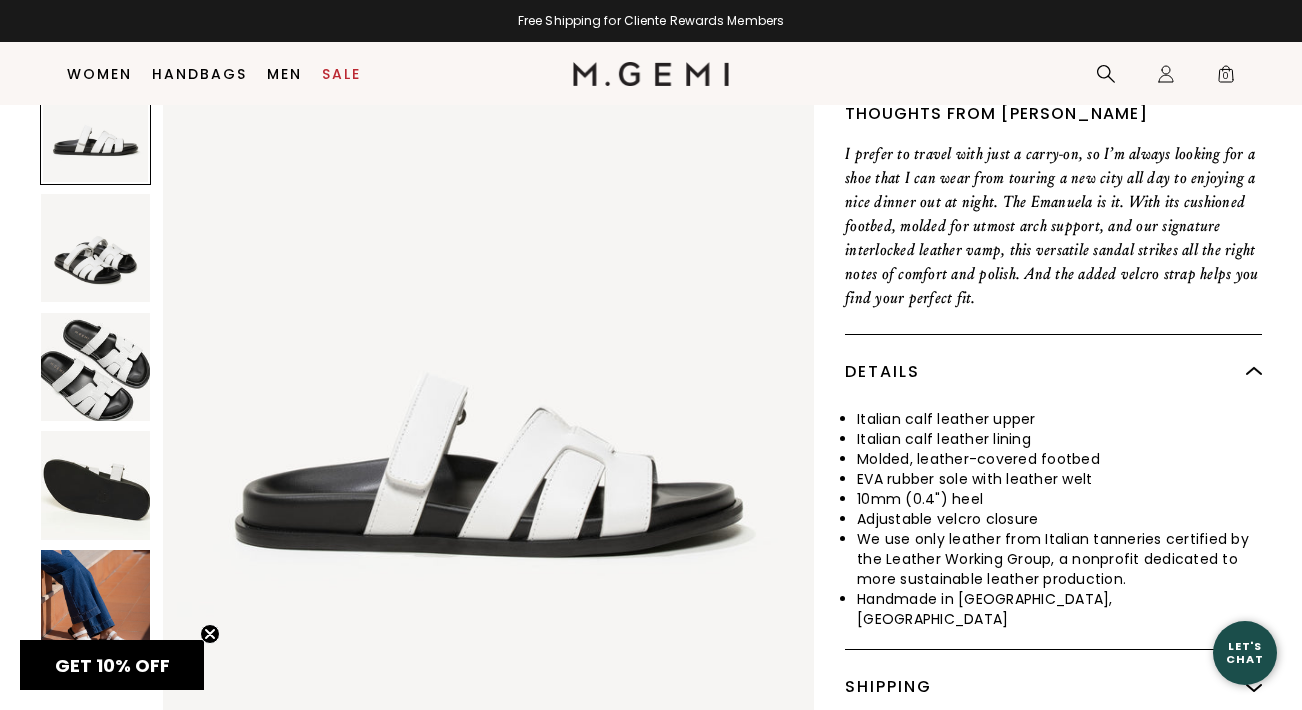 scroll, scrollTop: 747, scrollLeft: 0, axis: vertical 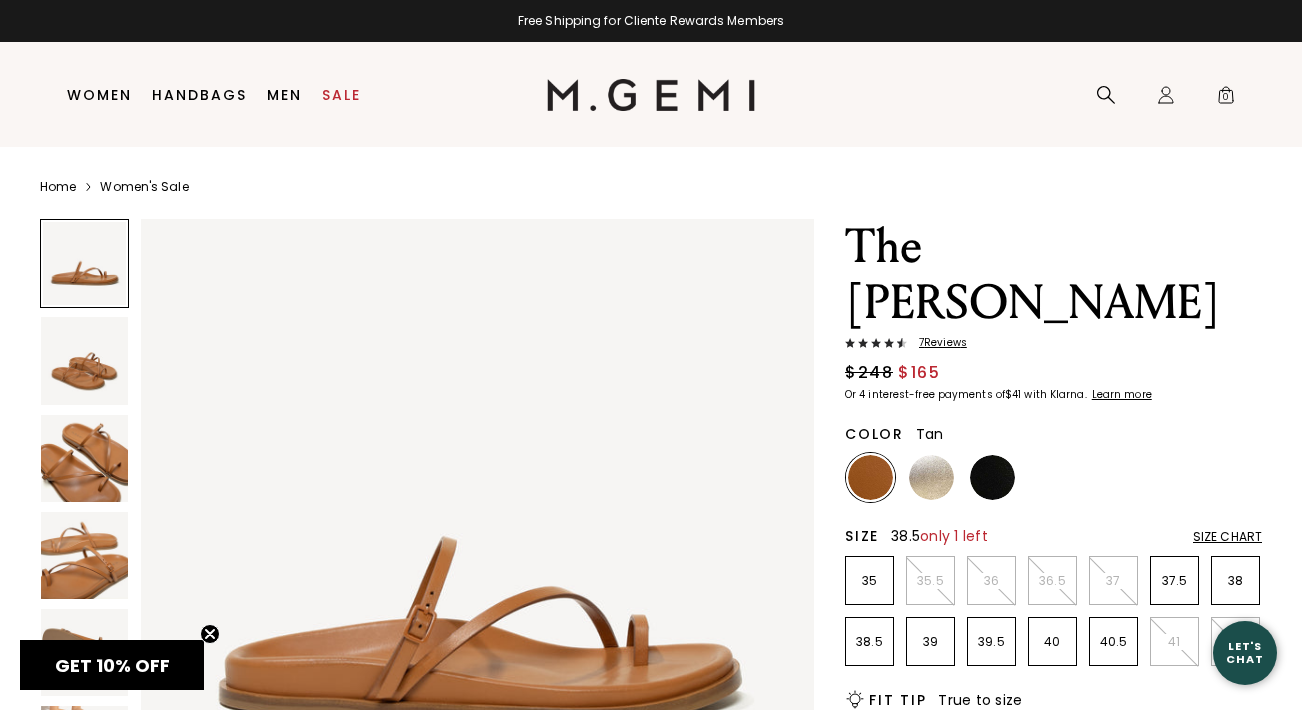 click on "38.5" at bounding box center (869, 642) 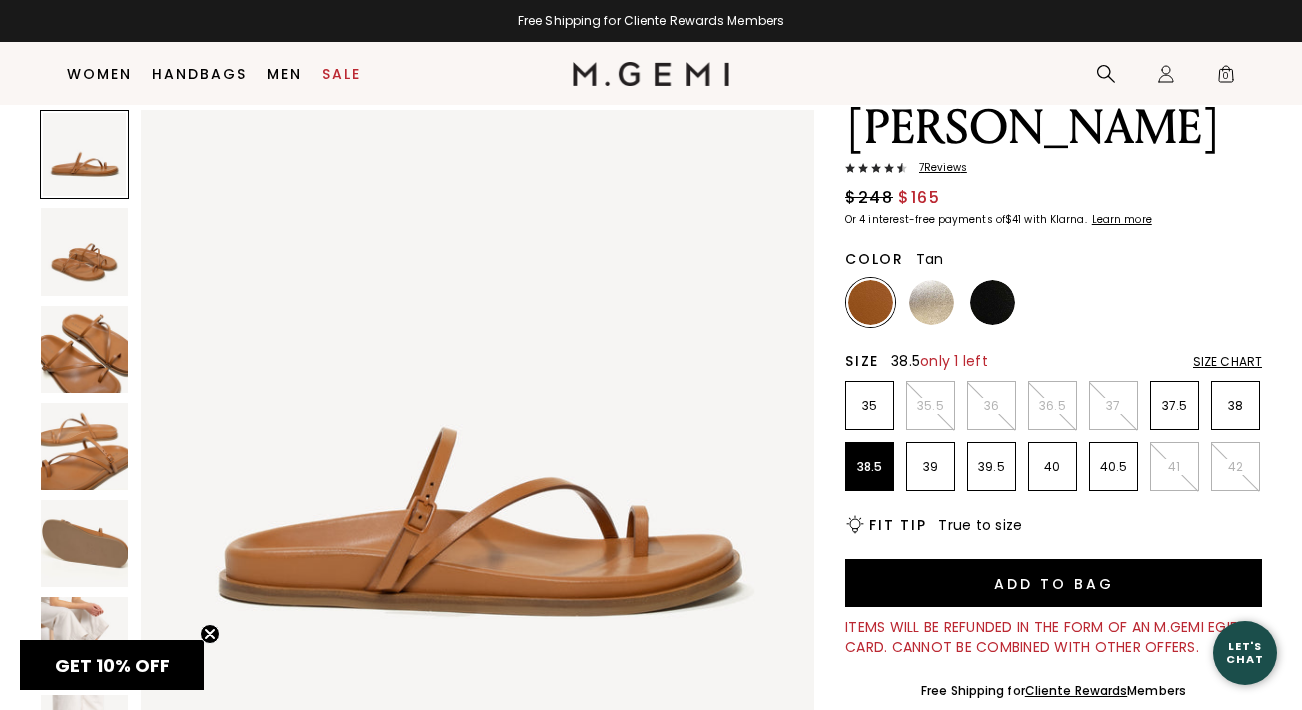 scroll, scrollTop: 0, scrollLeft: 0, axis: both 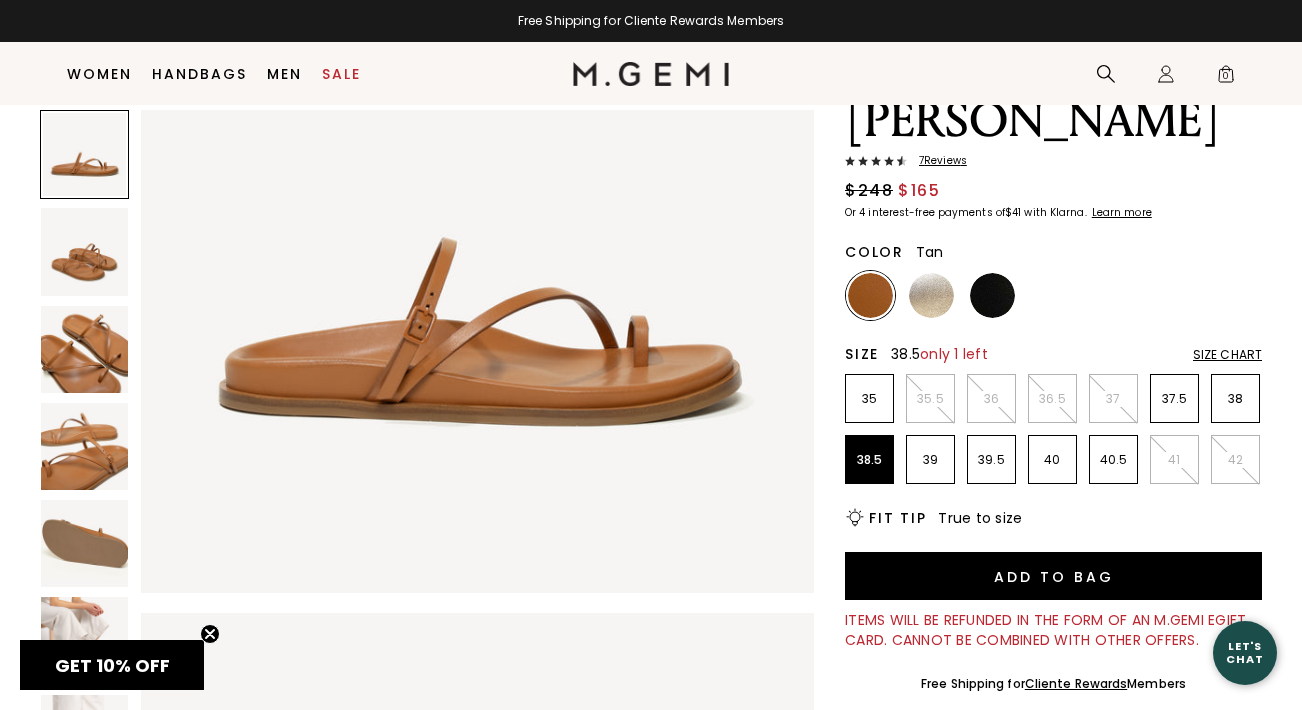 click at bounding box center [84, 640] 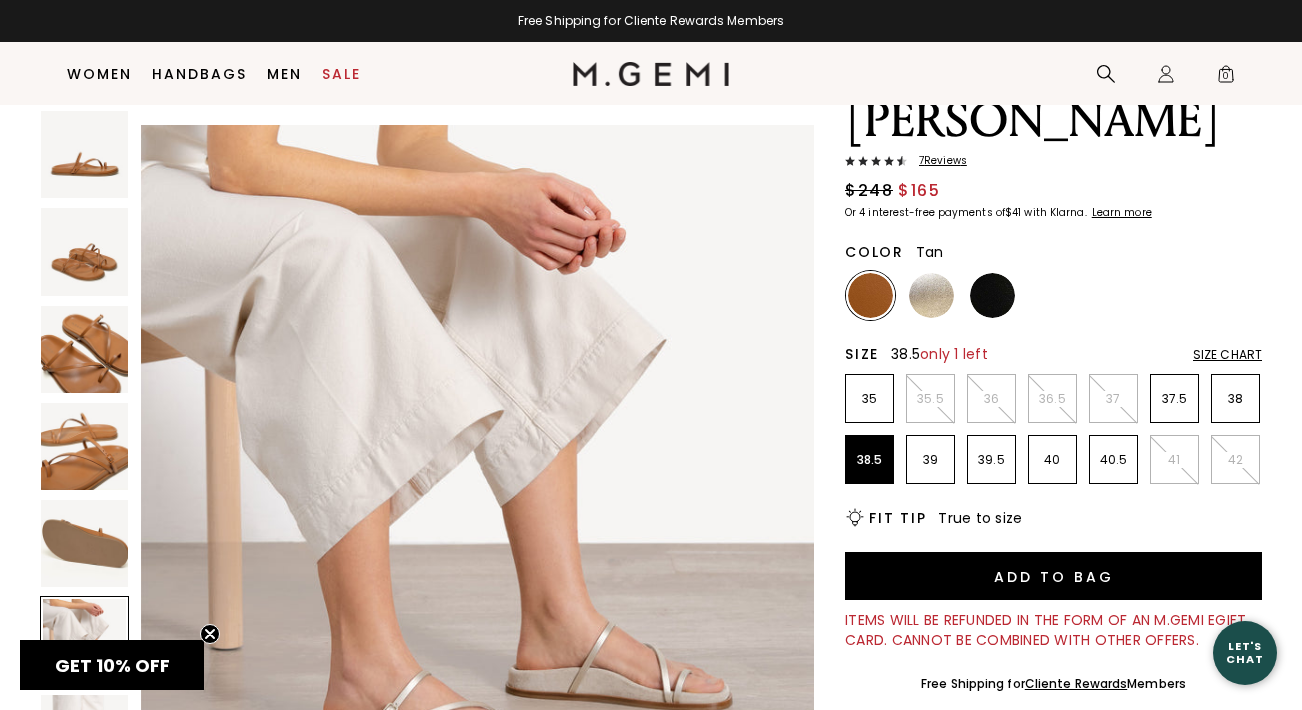 scroll, scrollTop: 3464, scrollLeft: 0, axis: vertical 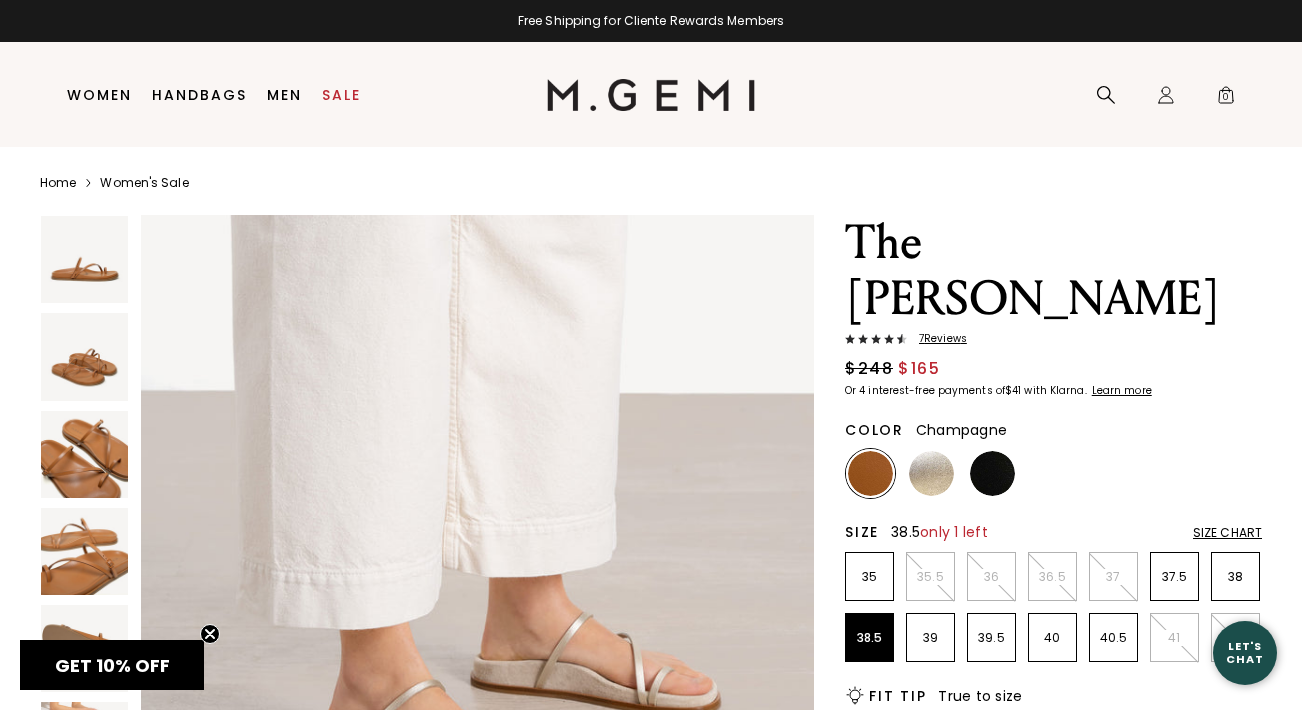 click at bounding box center [931, 473] 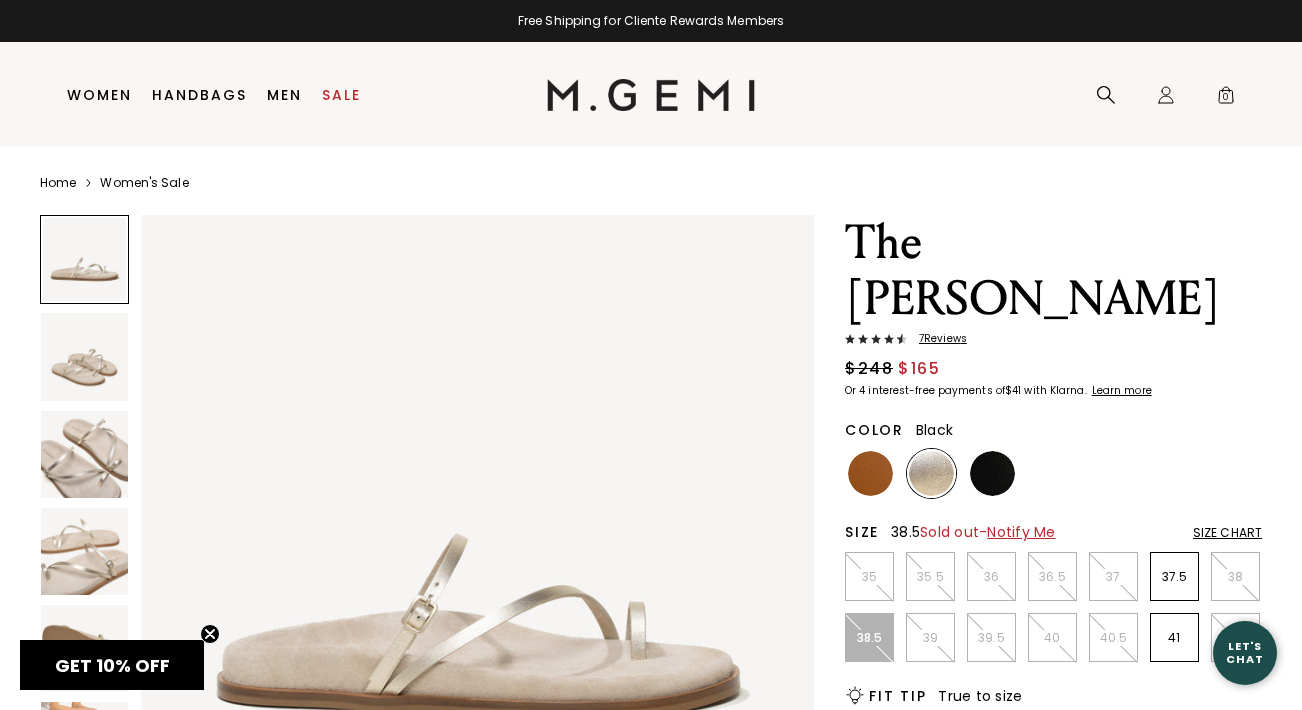 click at bounding box center [992, 473] 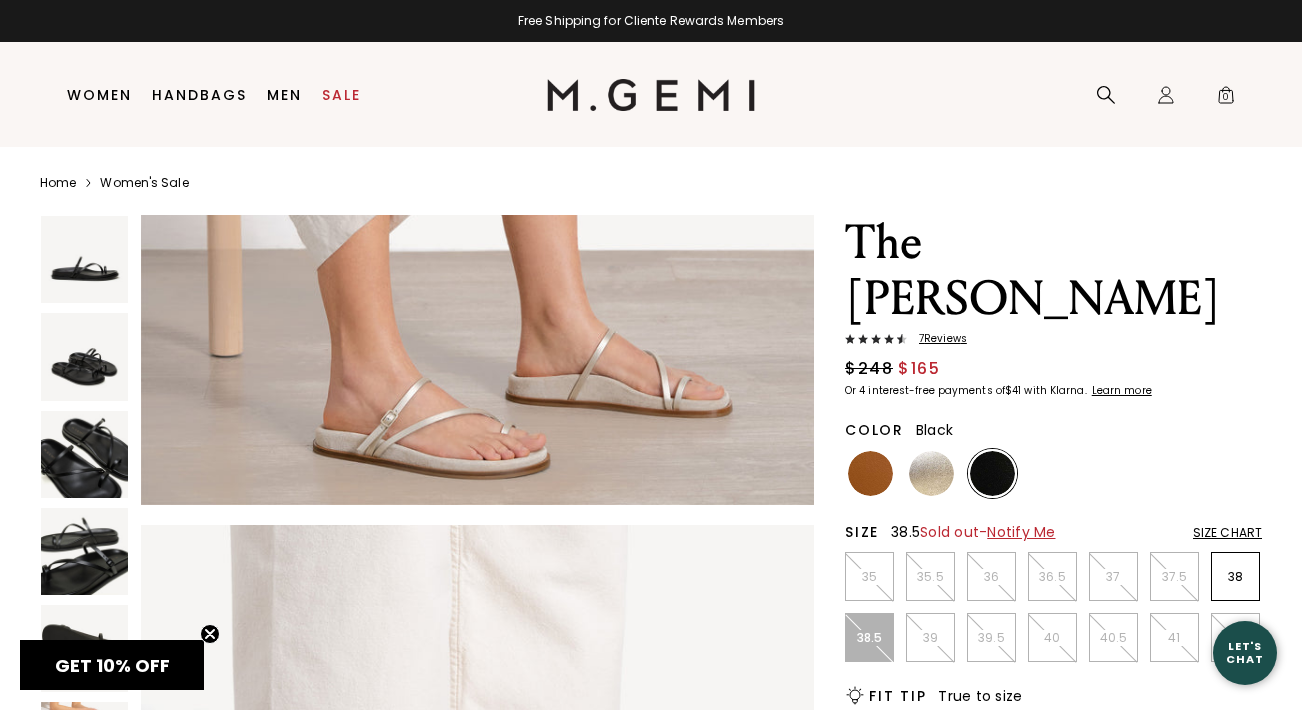 scroll, scrollTop: 4176, scrollLeft: 0, axis: vertical 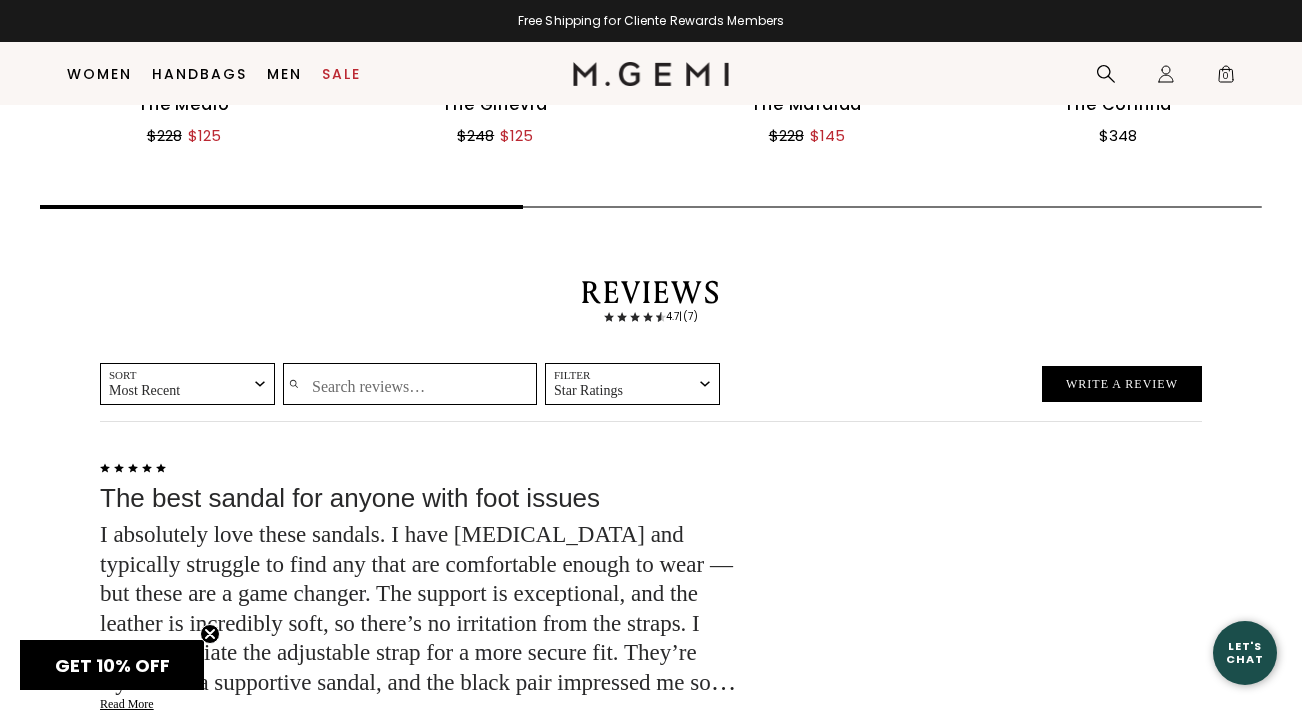 click on "Star Ratings" at bounding box center [620, 391] 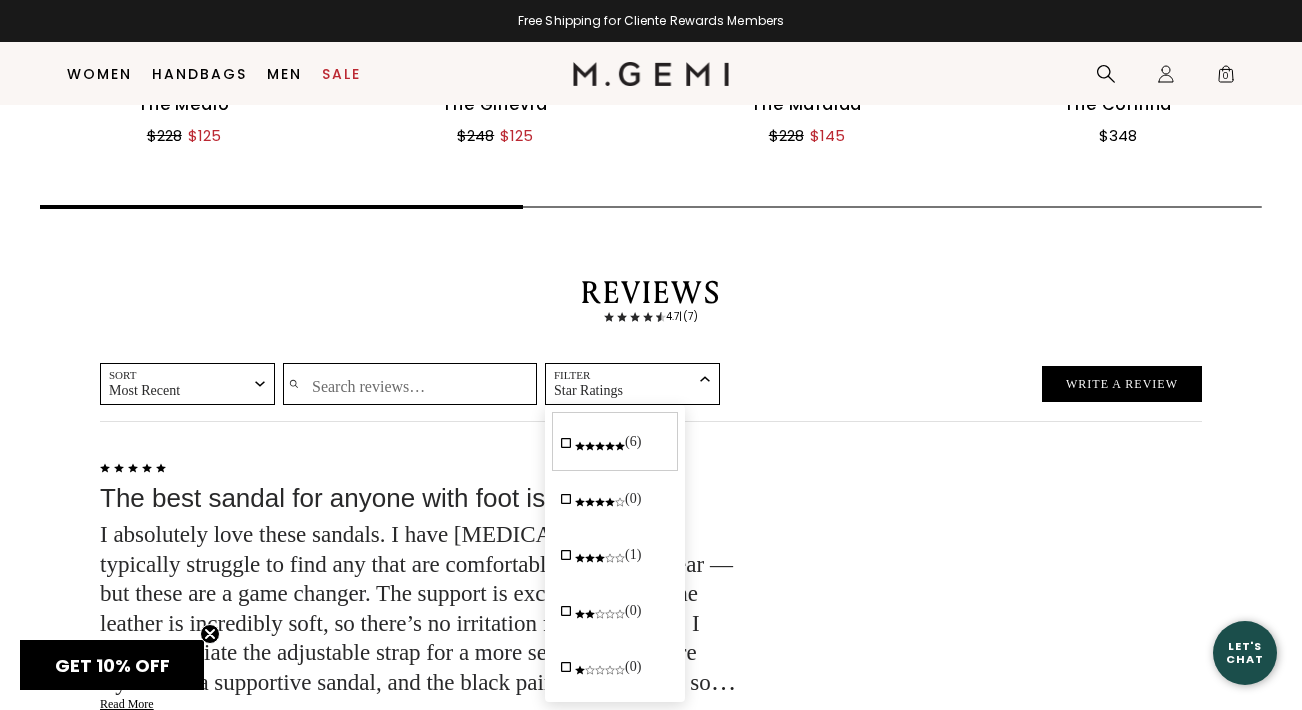 click on "(0)" 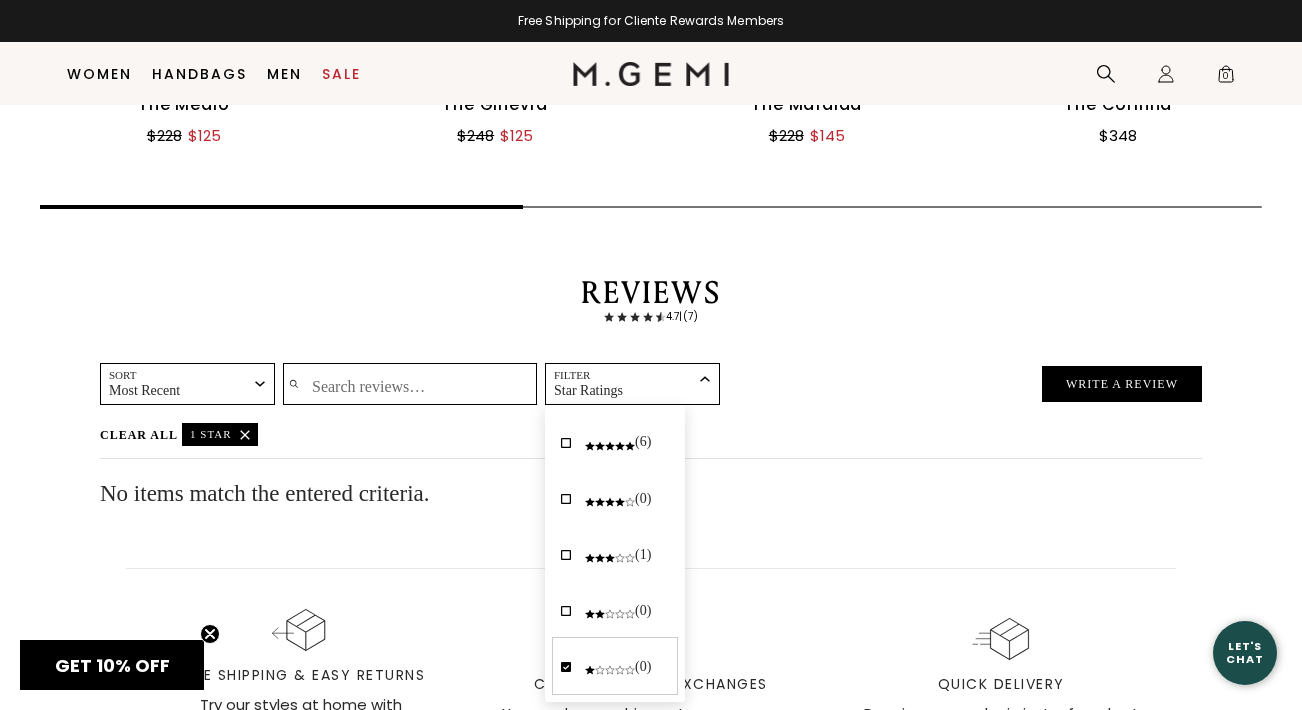 click on "Filter" at bounding box center (620, 375) 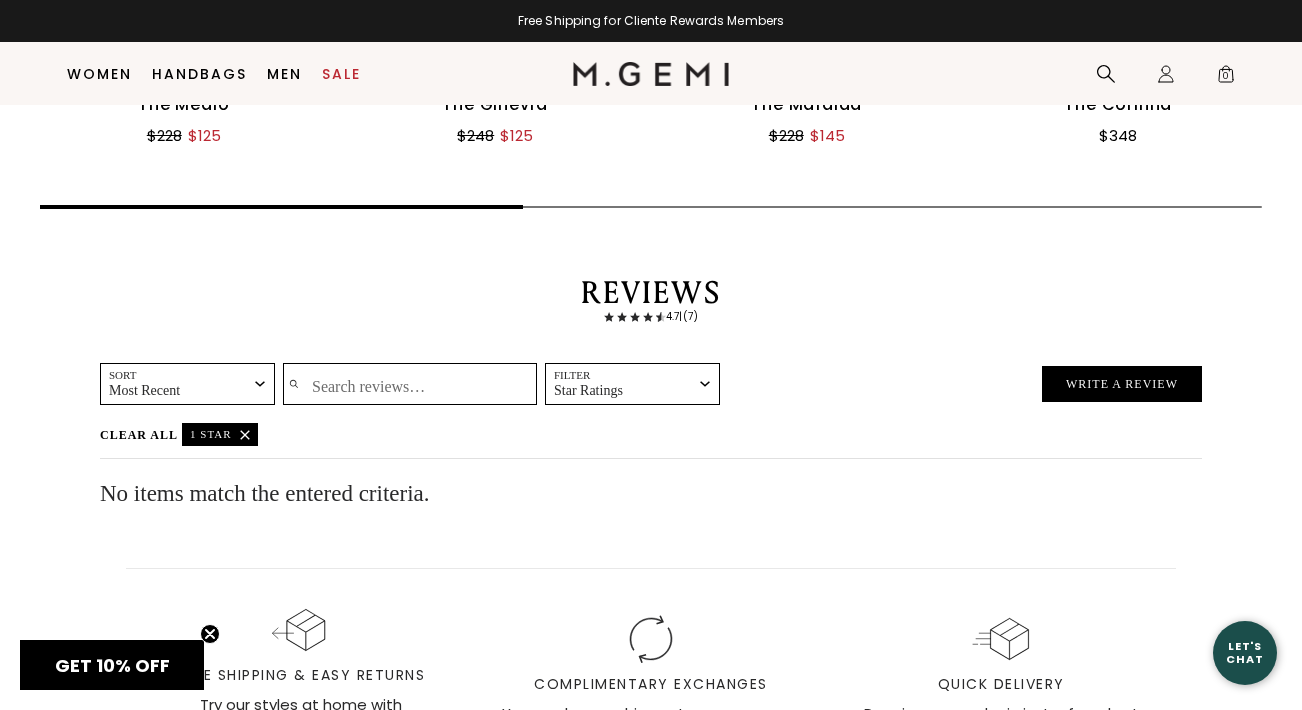 click on "1 star" 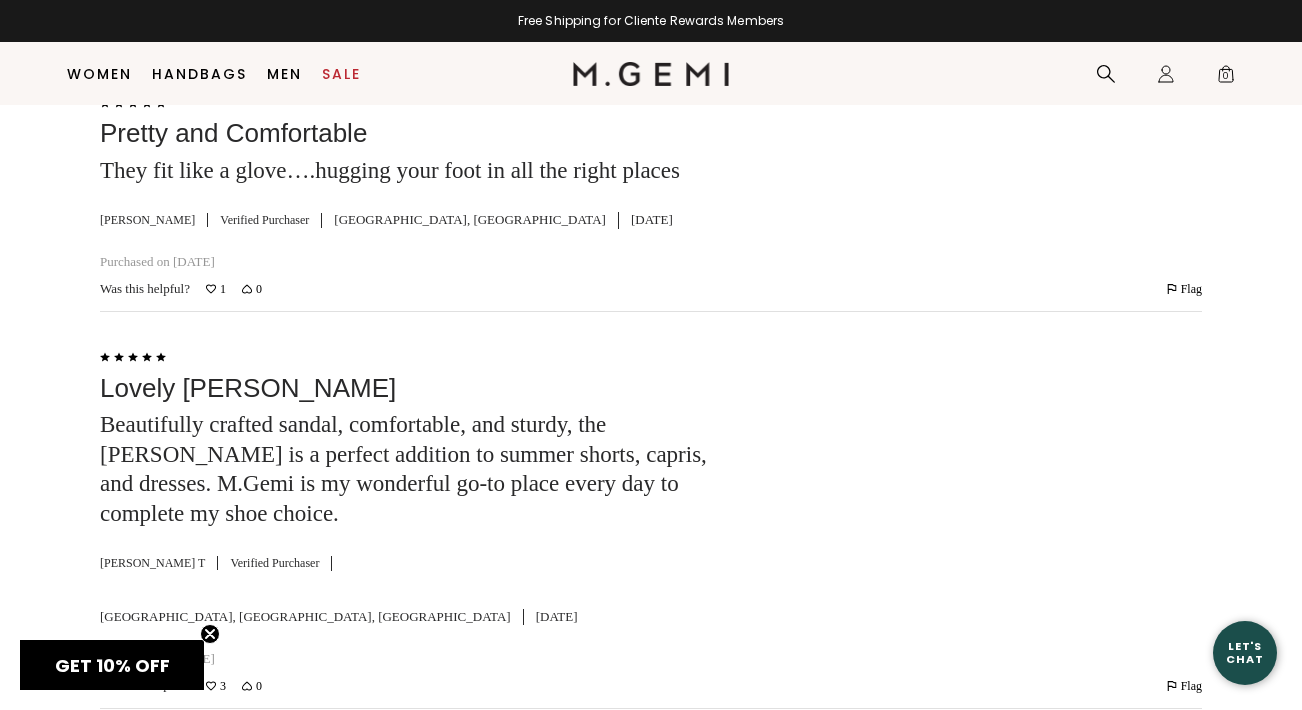 scroll, scrollTop: 5503, scrollLeft: 0, axis: vertical 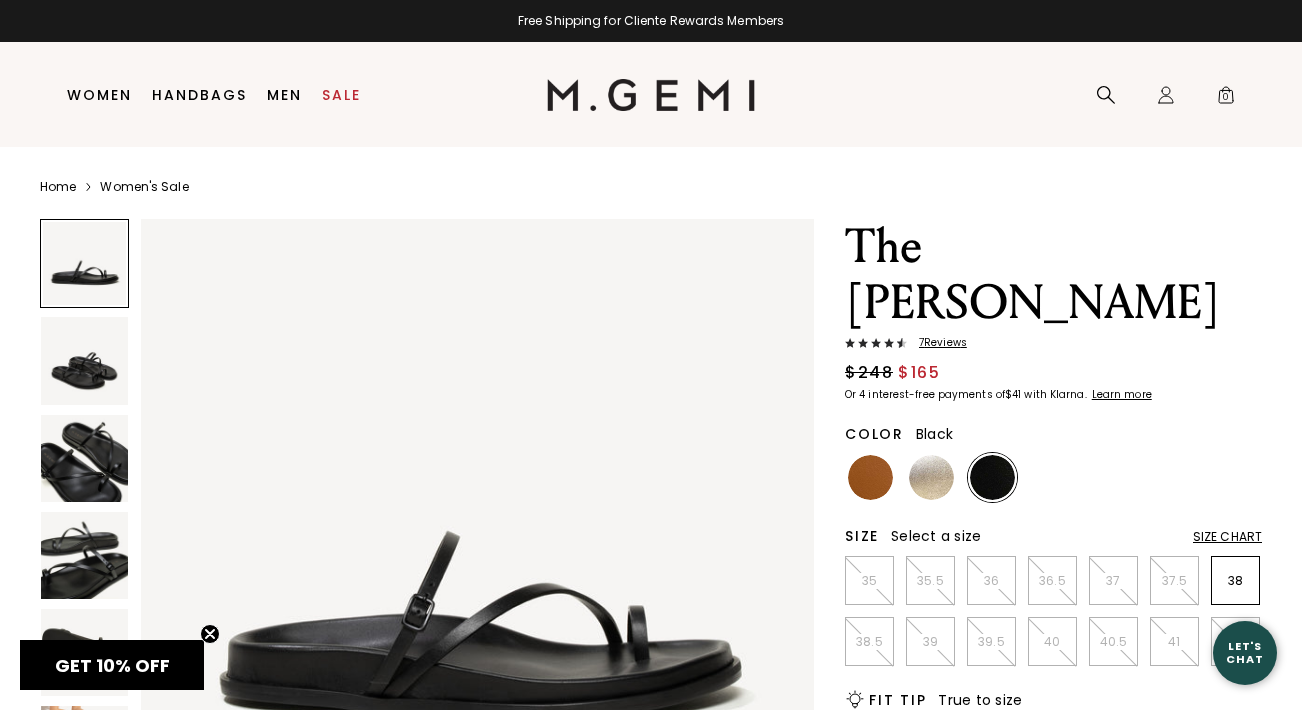 click on "Size Chart" at bounding box center [1227, 537] 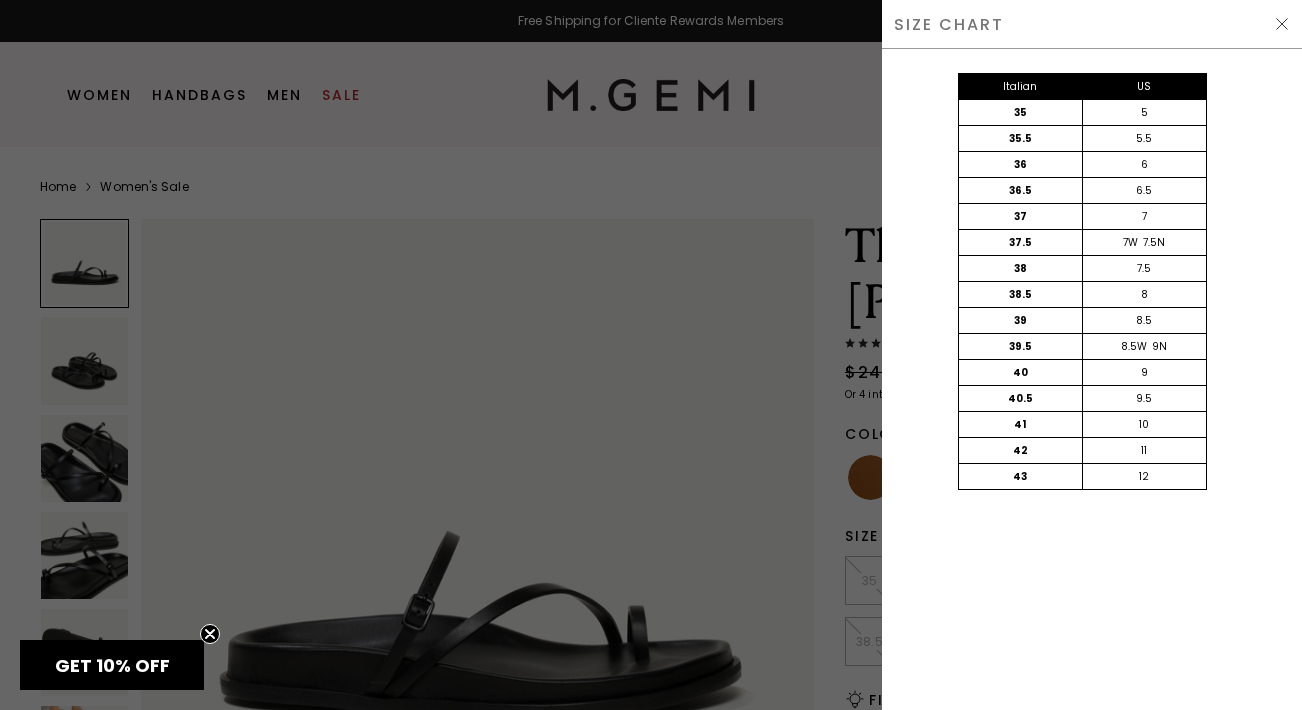 click at bounding box center (651, 355) 